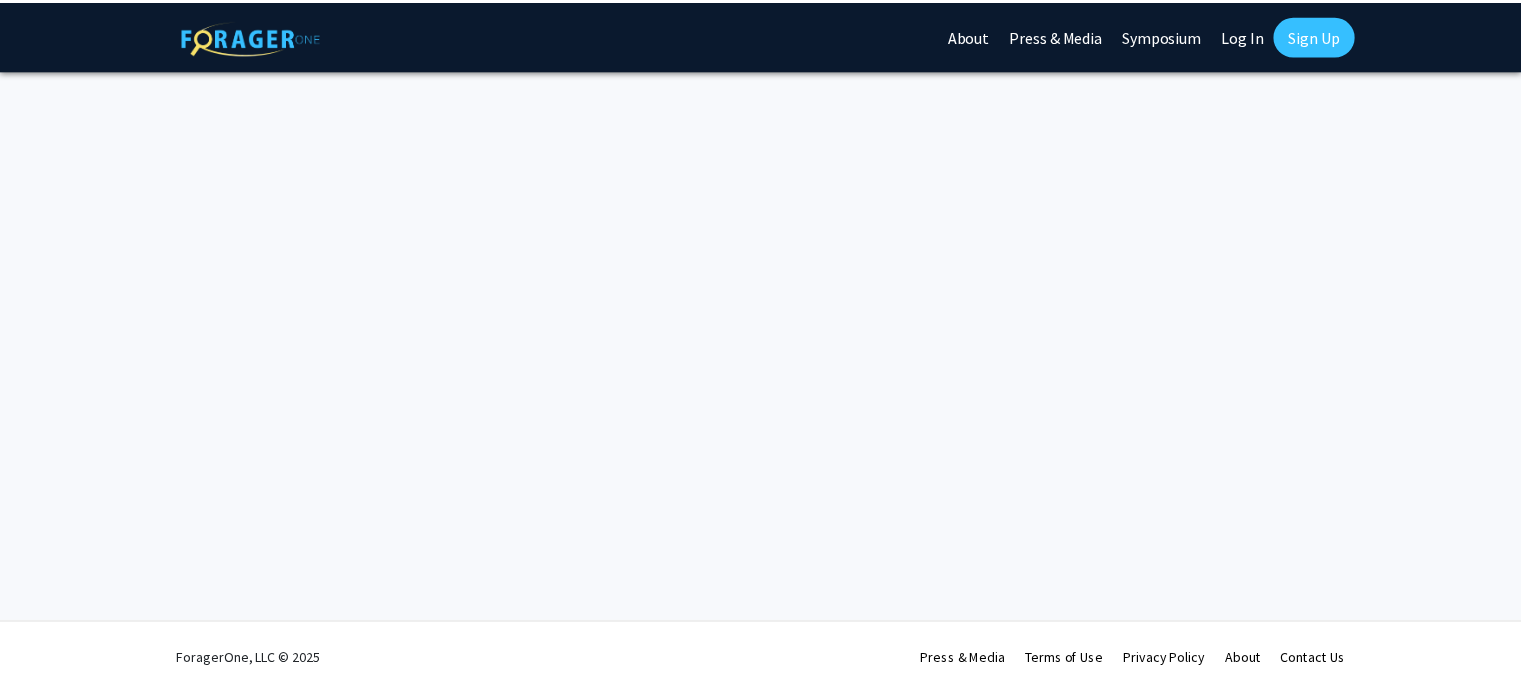 scroll, scrollTop: 0, scrollLeft: 0, axis: both 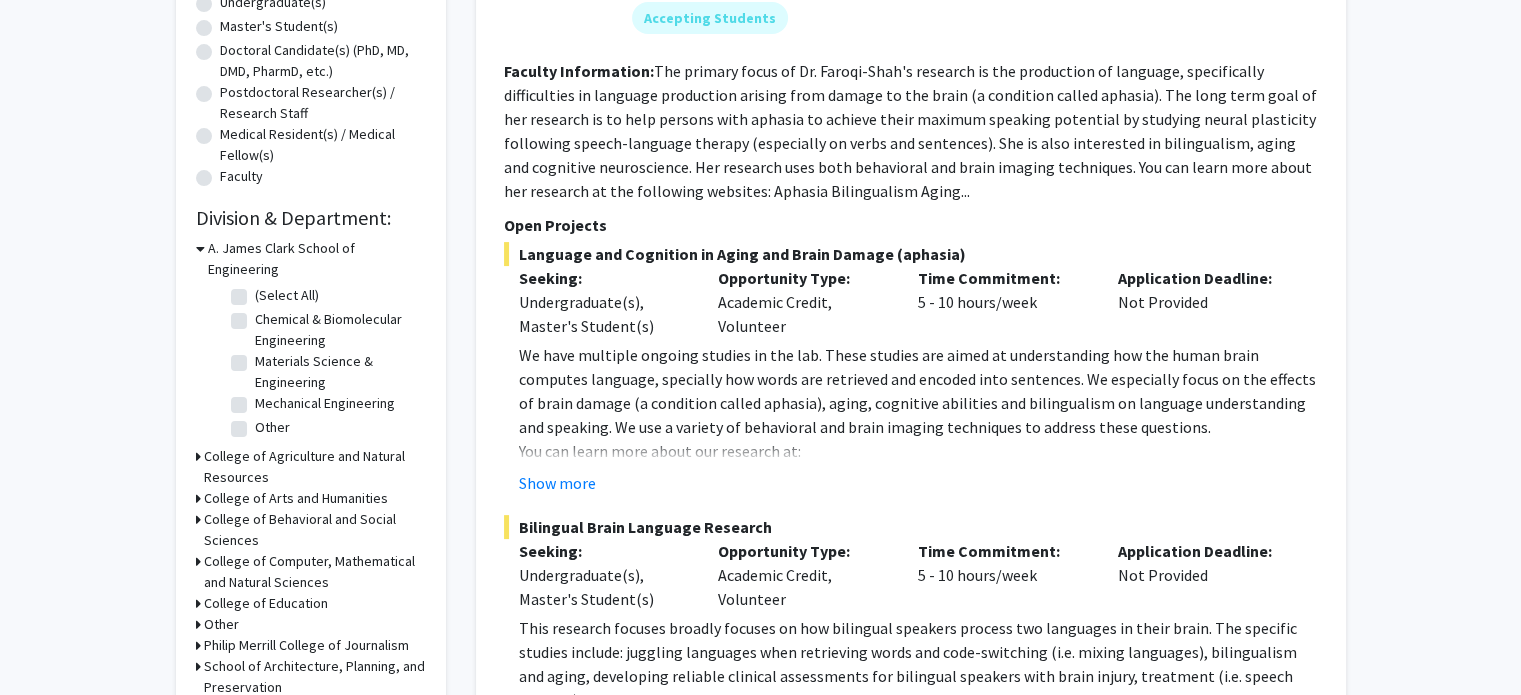 click on "Collaboration Status: Collaboration Status  All Faculty/Staff    Collaboration Status  Faculty/Staff accepting students    Collaboration Status  Faculty/Staff with posted projects    Collaboration Status  Faculty/Staff with posted remote projects    Projects Seeking: Projects Seeking Level  All Projects    Projects Seeking Level  Undergraduate(s)    Projects Seeking Level  Master's Student(s)    Projects Seeking Level  Doctoral Candidate(s) (PhD, MD, DMD, PharmD, etc.)    Projects Seeking Level  Postdoctoral Researcher(s) / Research Staff    Projects Seeking Level  Medical Resident(s) / Medical Fellow(s)    Projects Seeking Level  Faculty    Division & Department:      A. James Clark School of Engineering  (Select All)  (Select All)  Chemical & Biomolecular Engineering  Chemical & Biomolecular Engineering  Materials Science & Engineering  Materials Science & Engineering  Mechanical Engineering  Mechanical Engineering  Other  Other       College of Agriculture and Natural Resources" 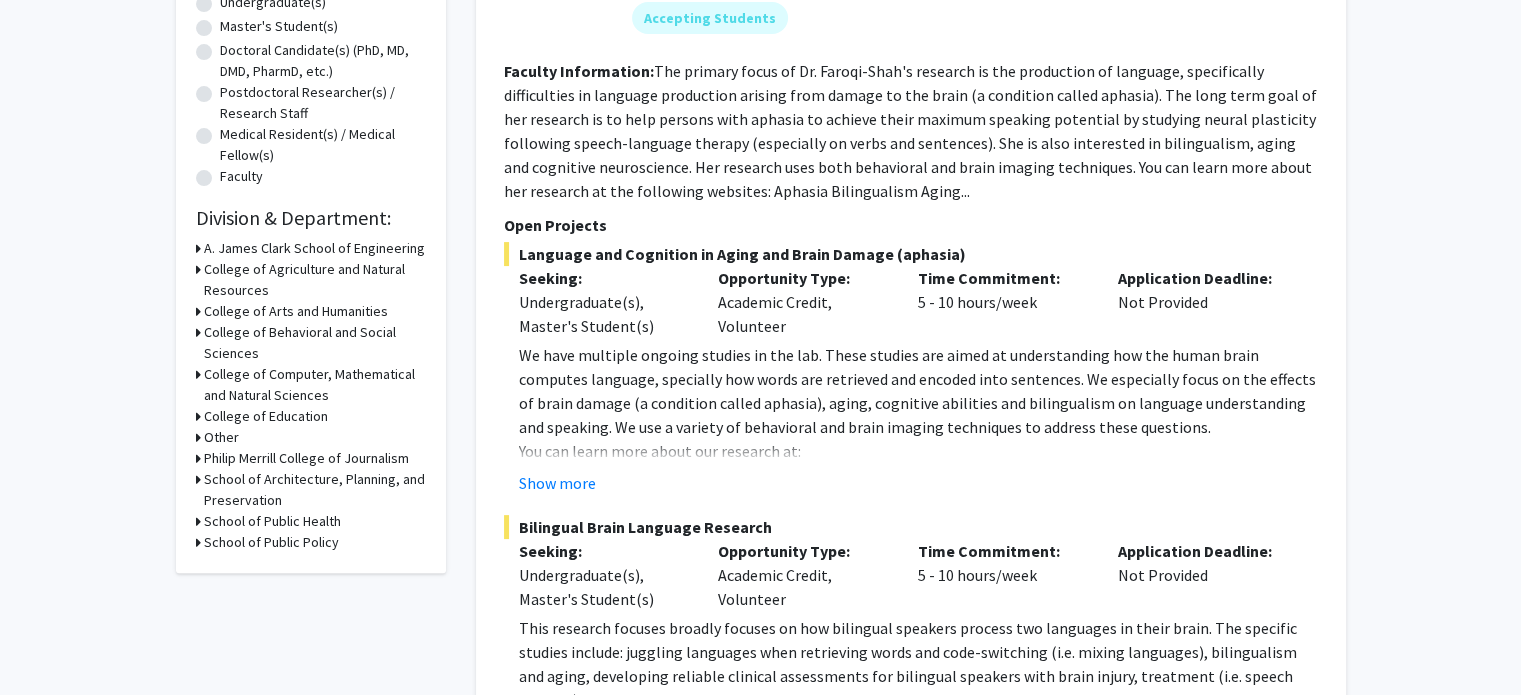 click on "College of Computer, Mathematical and Natural Sciences" 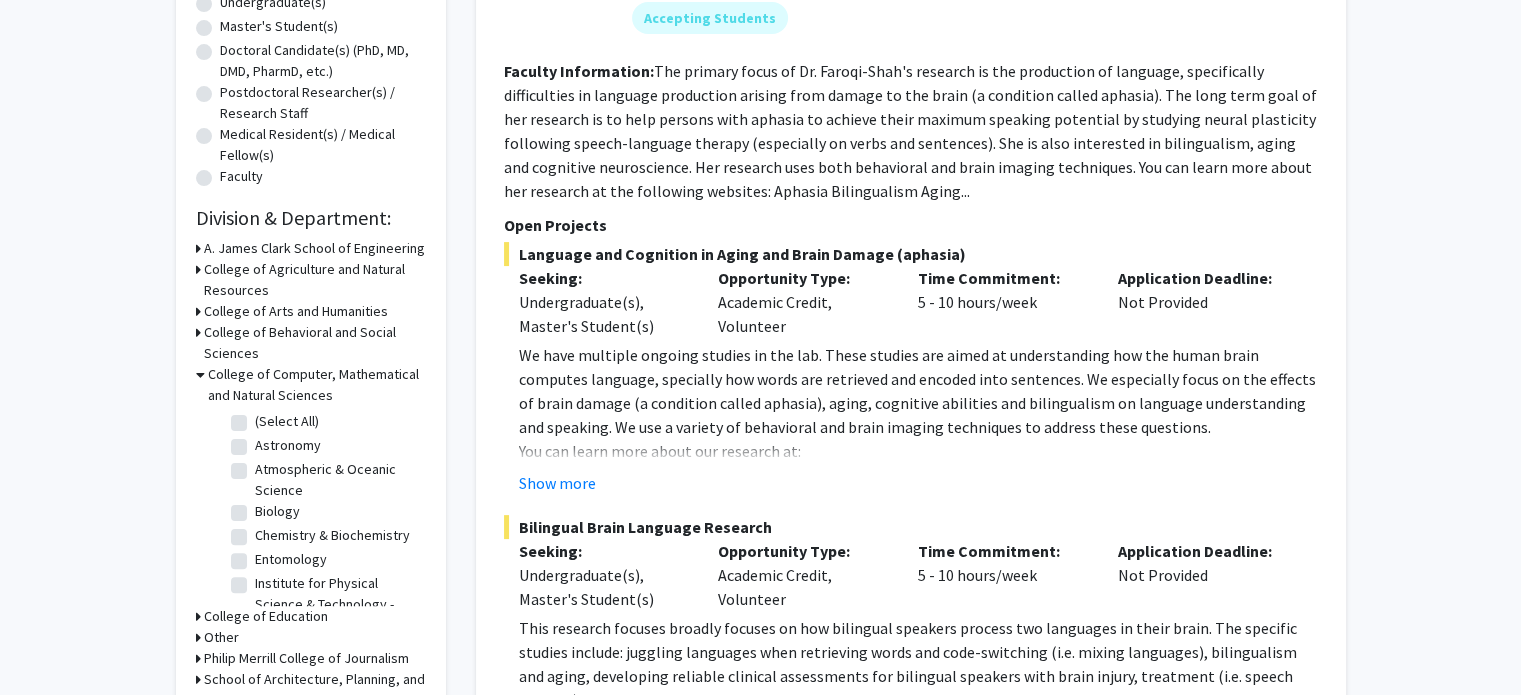 click on "Biology  Biology" 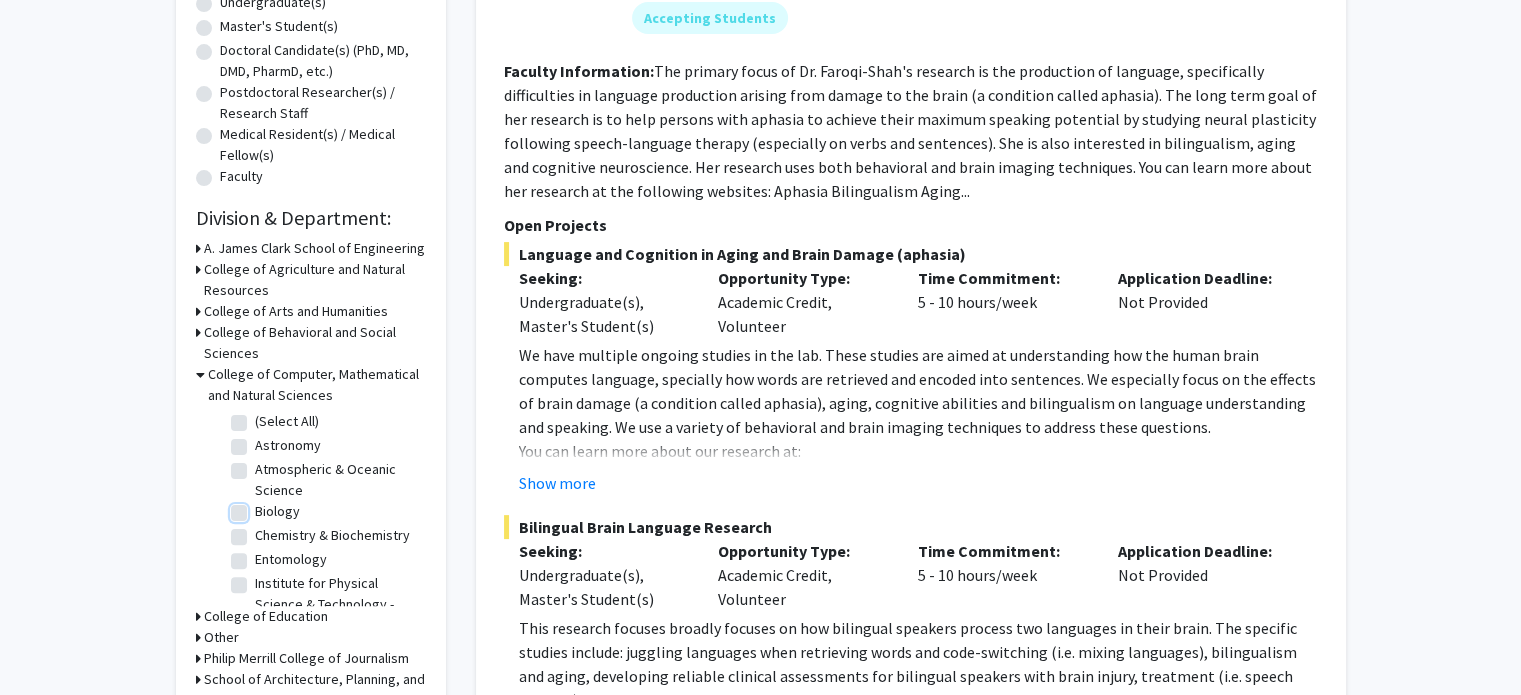 click on "Biology" at bounding box center (261, 507) 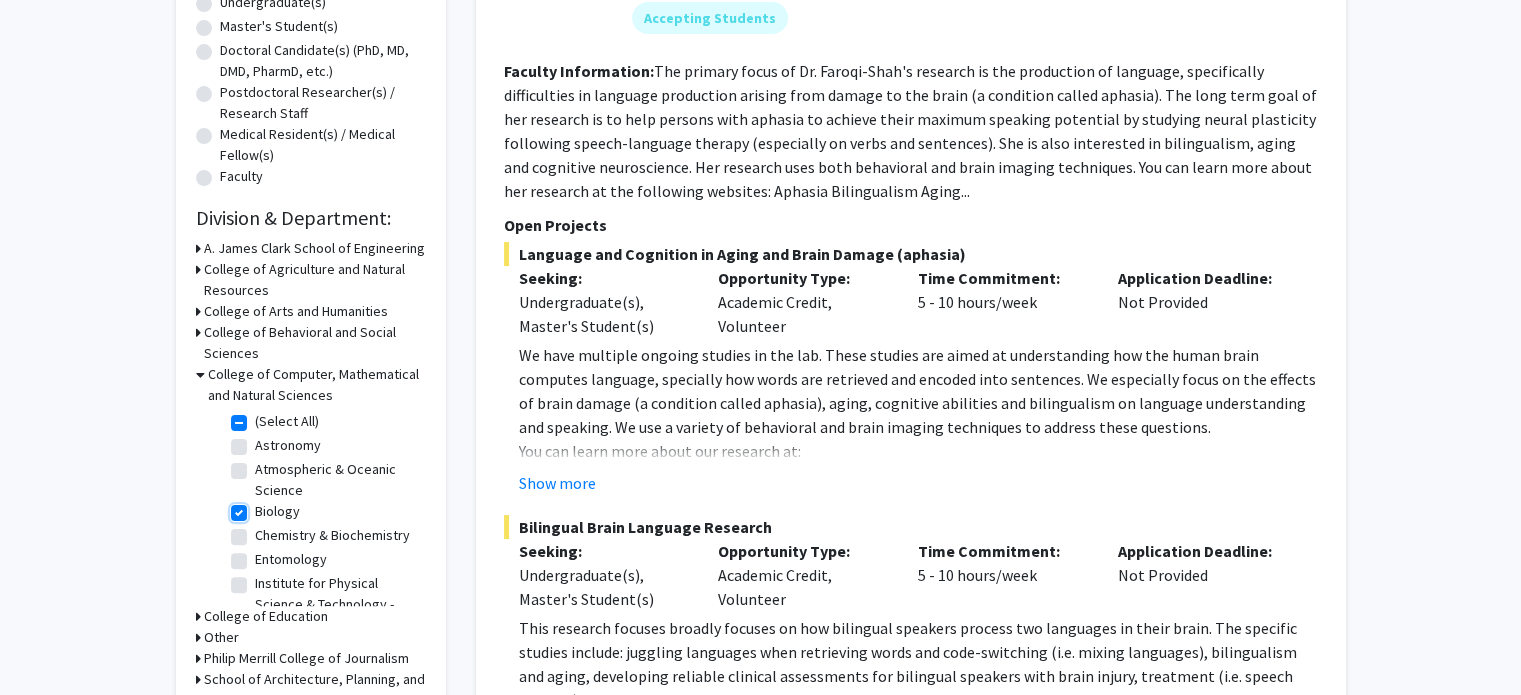 checkbox on "true" 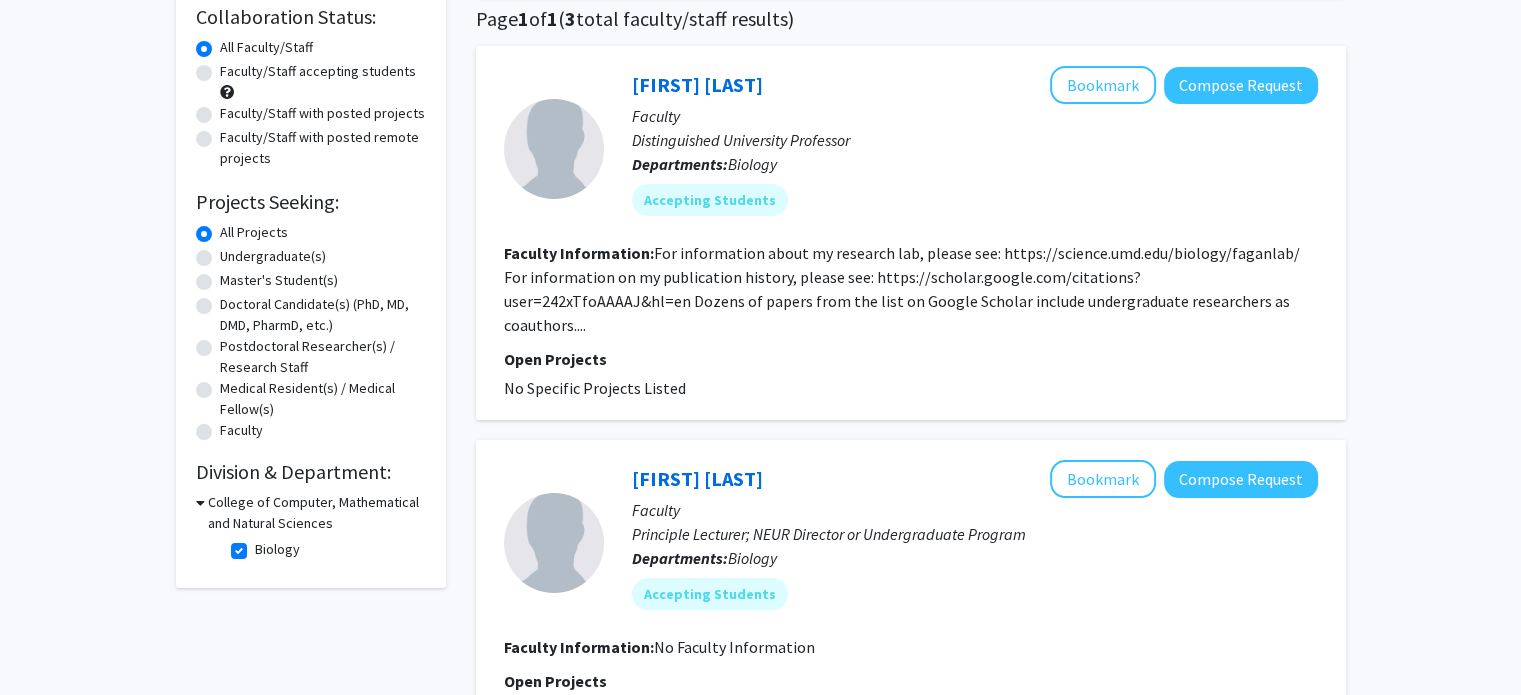 scroll, scrollTop: 152, scrollLeft: 0, axis: vertical 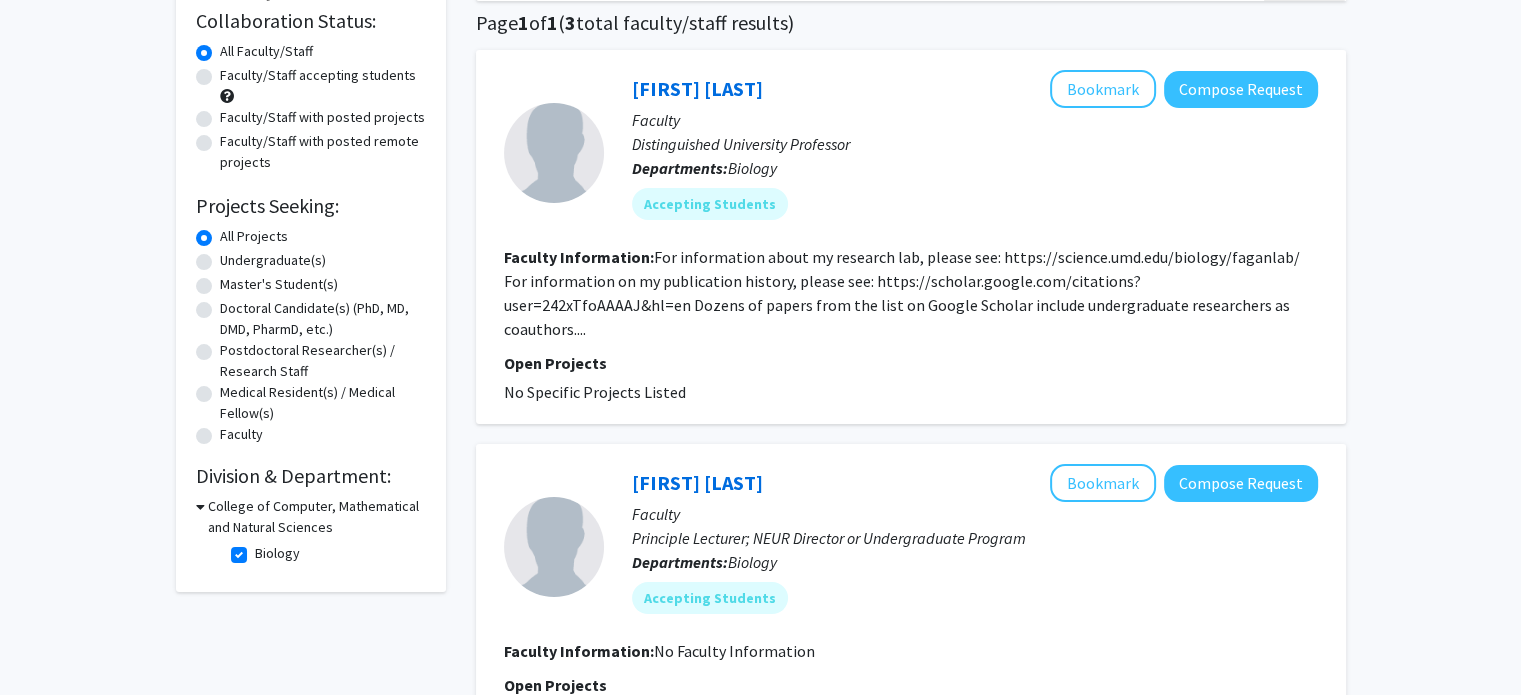 click 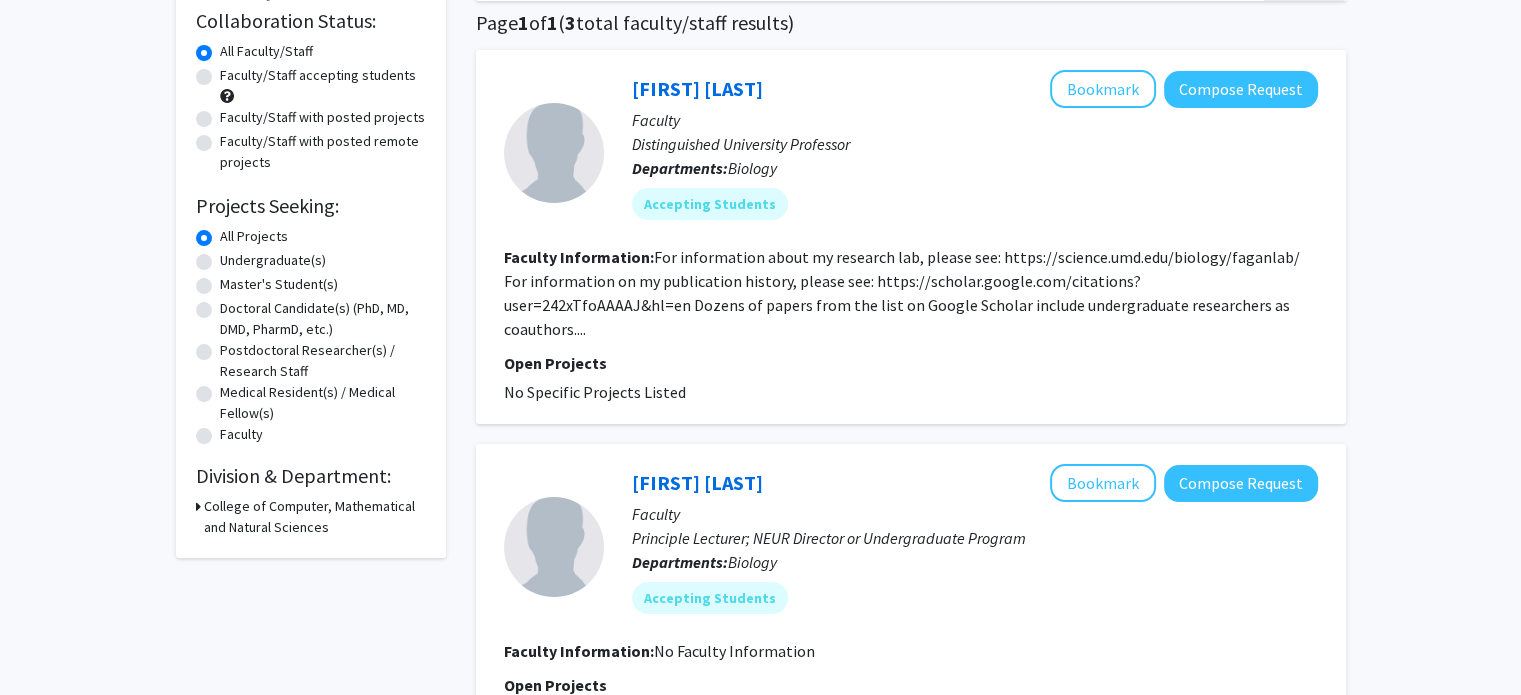 click 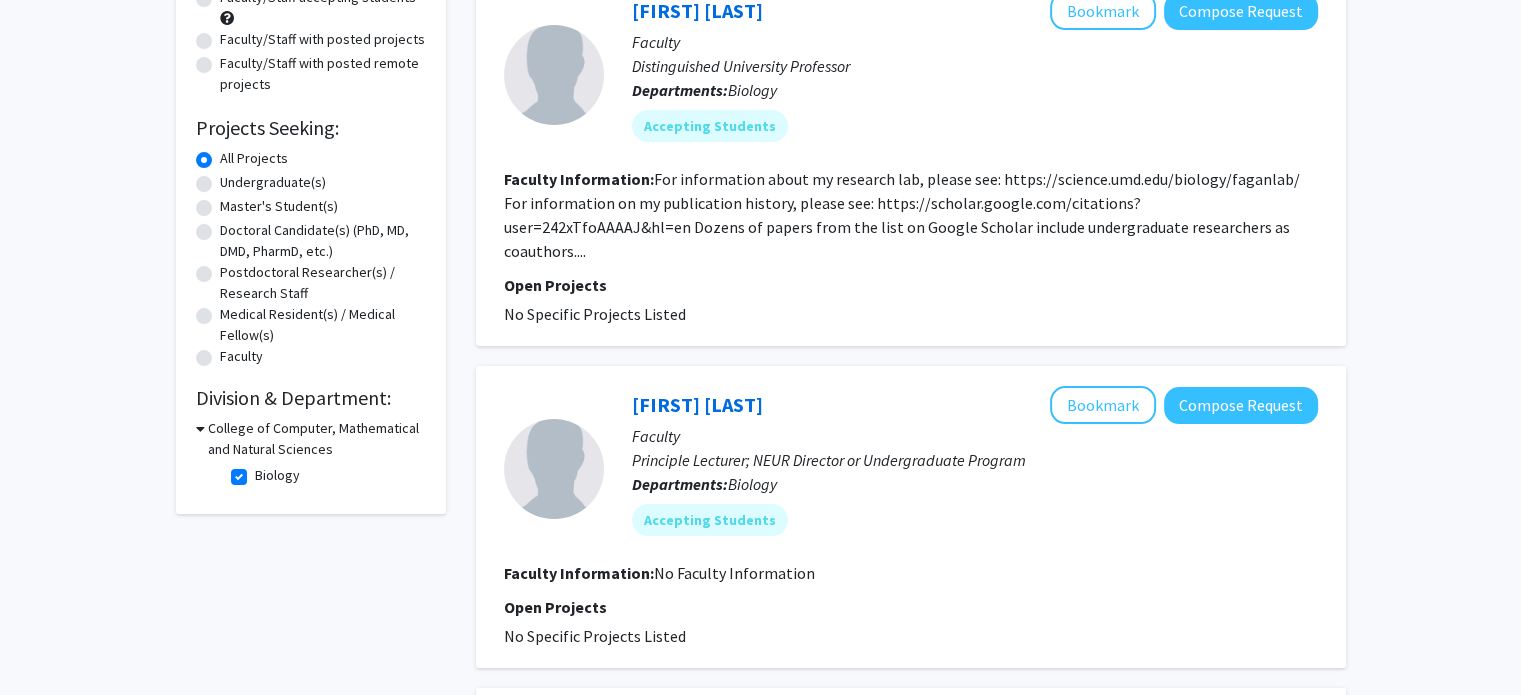 scroll, scrollTop: 240, scrollLeft: 0, axis: vertical 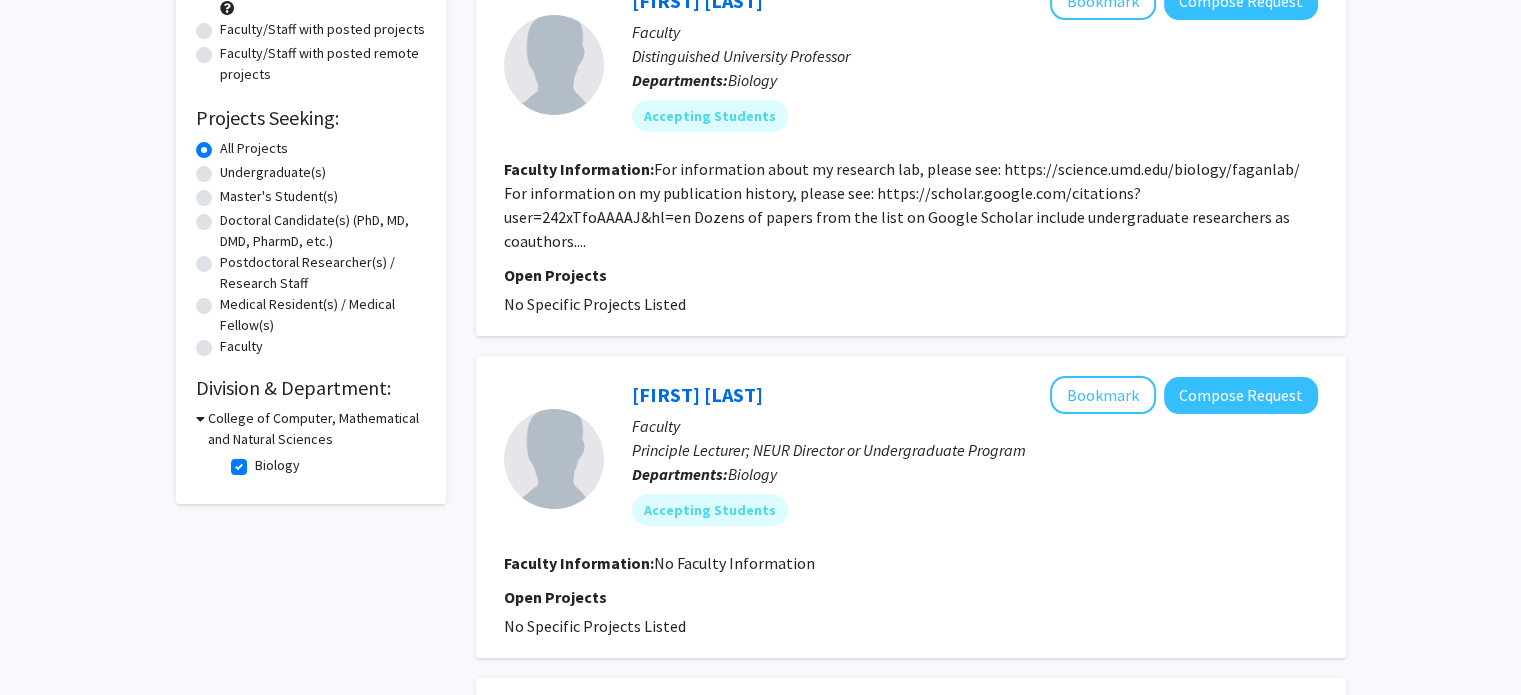 click on "Biology" 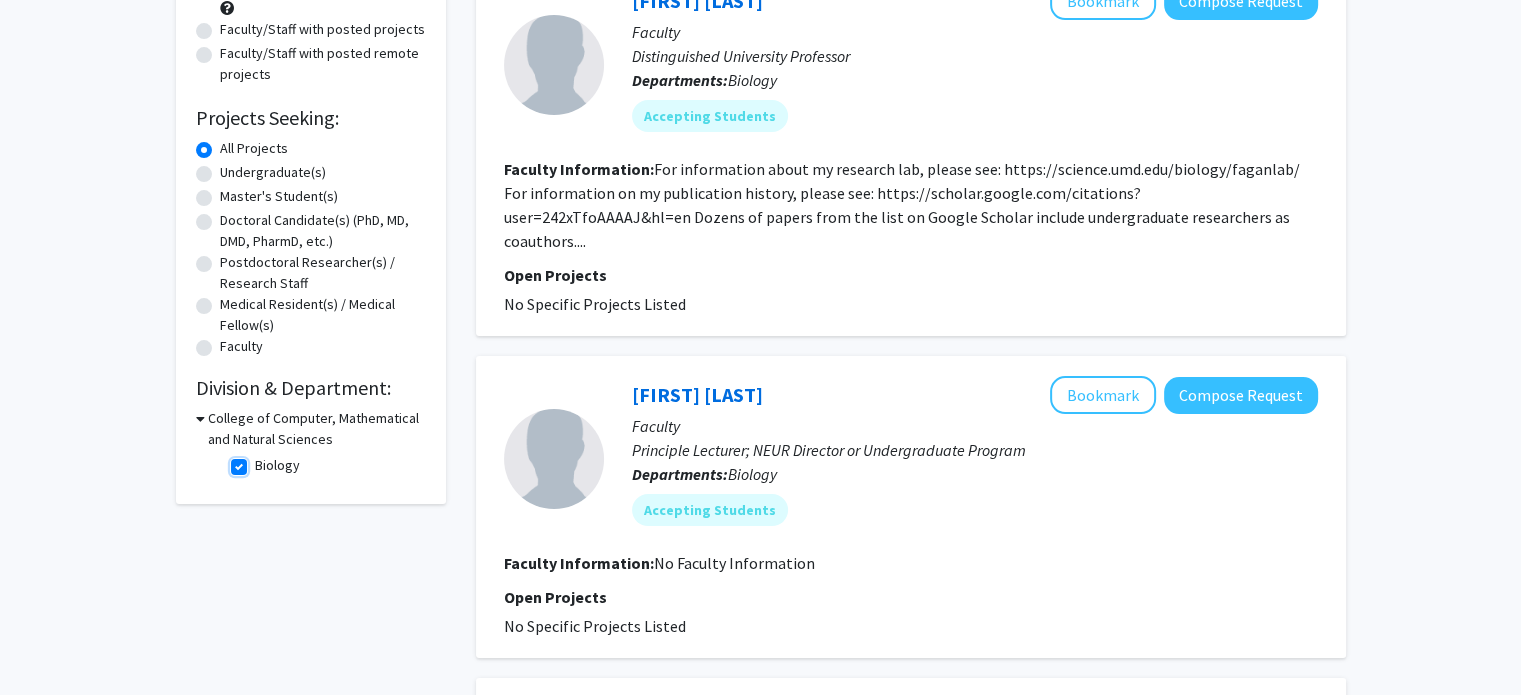 click on "Biology" at bounding box center (261, 461) 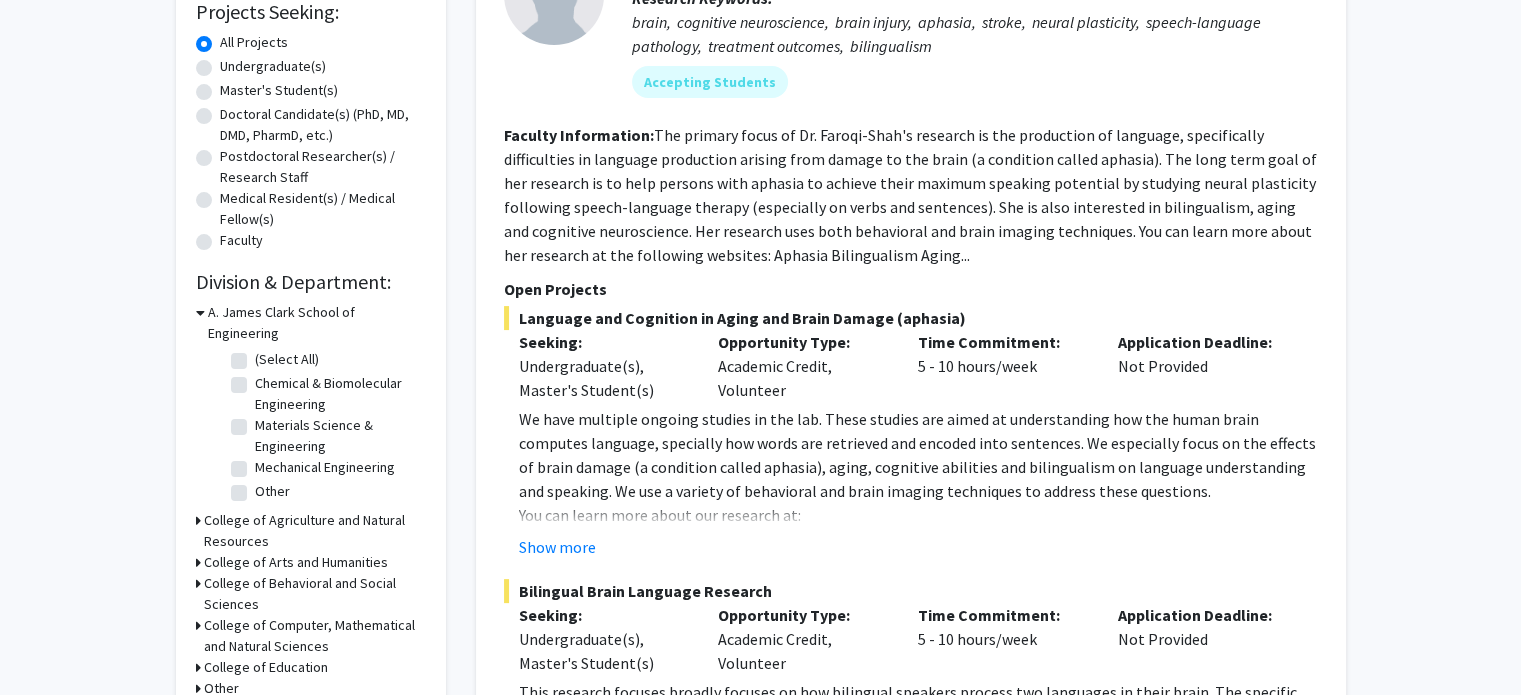 scroll, scrollTop: 355, scrollLeft: 0, axis: vertical 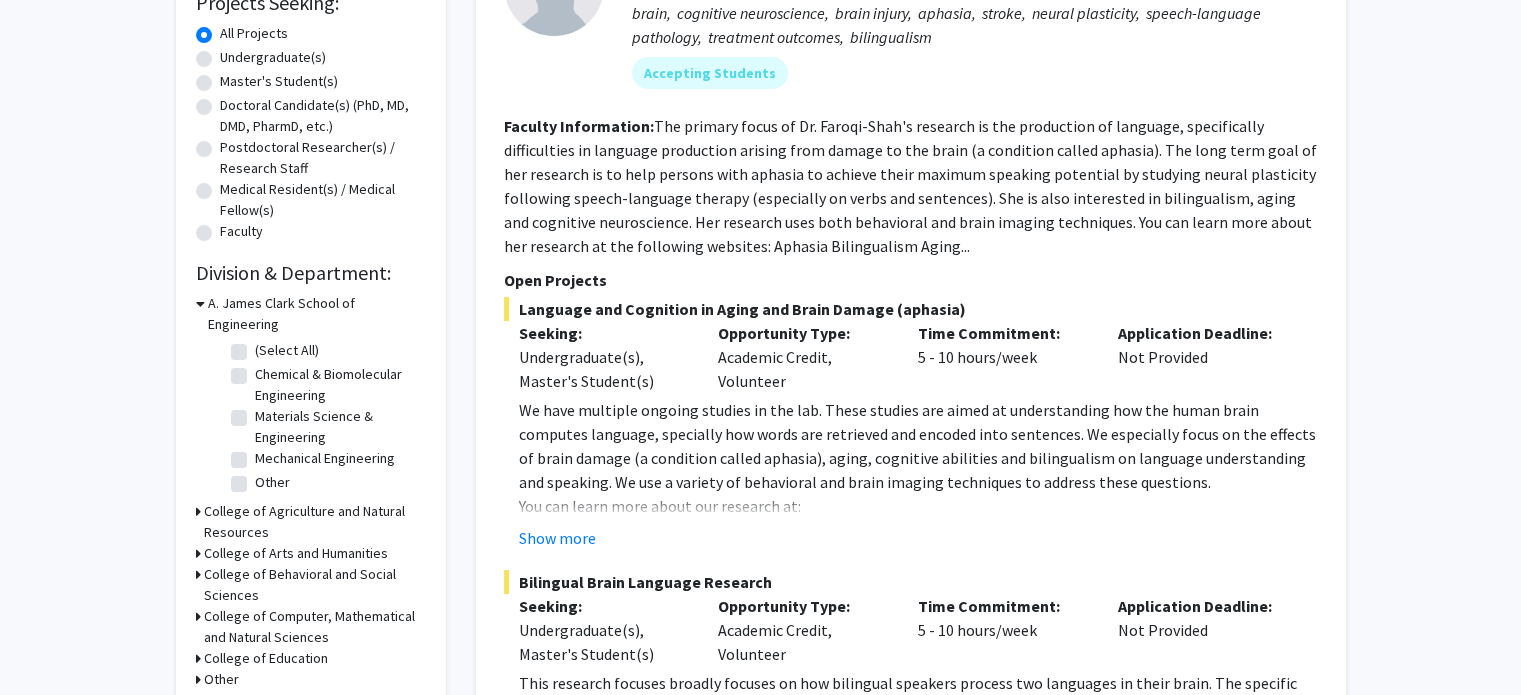 click 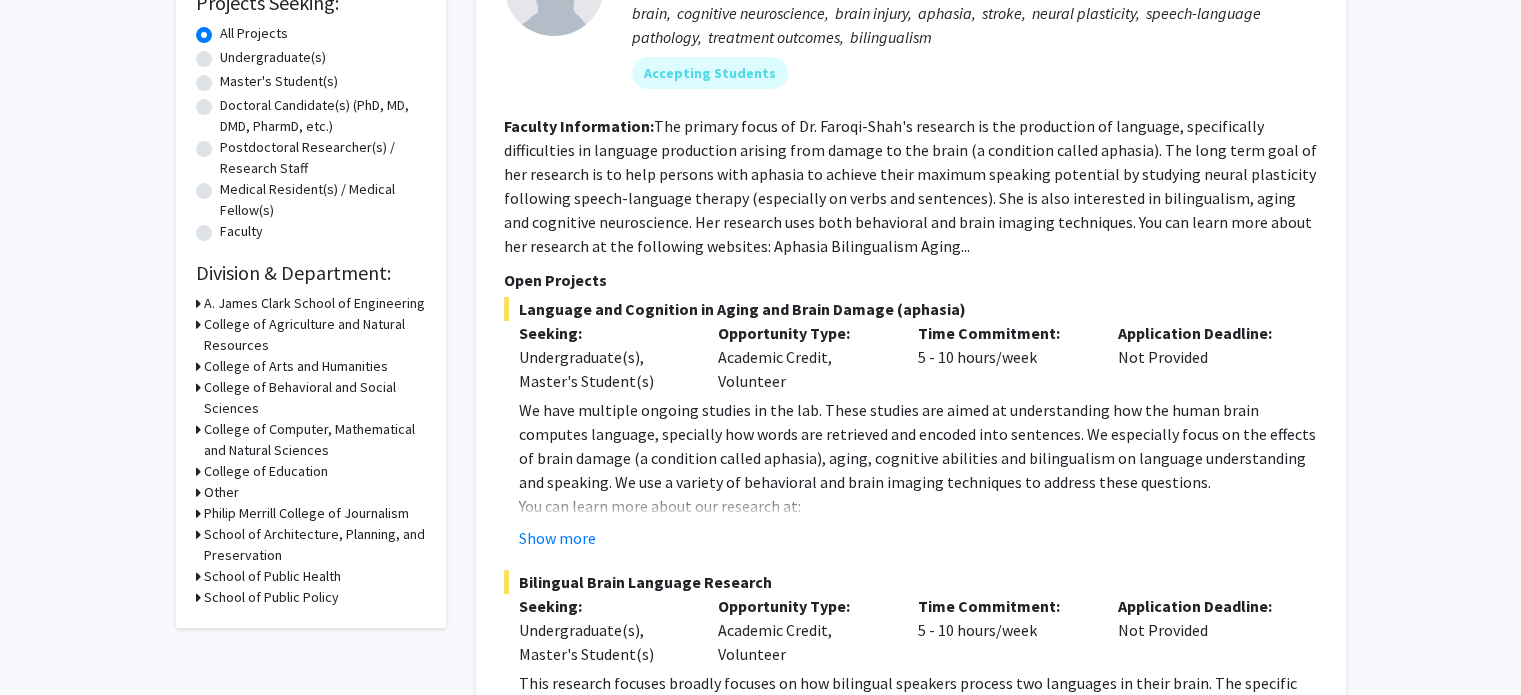 click 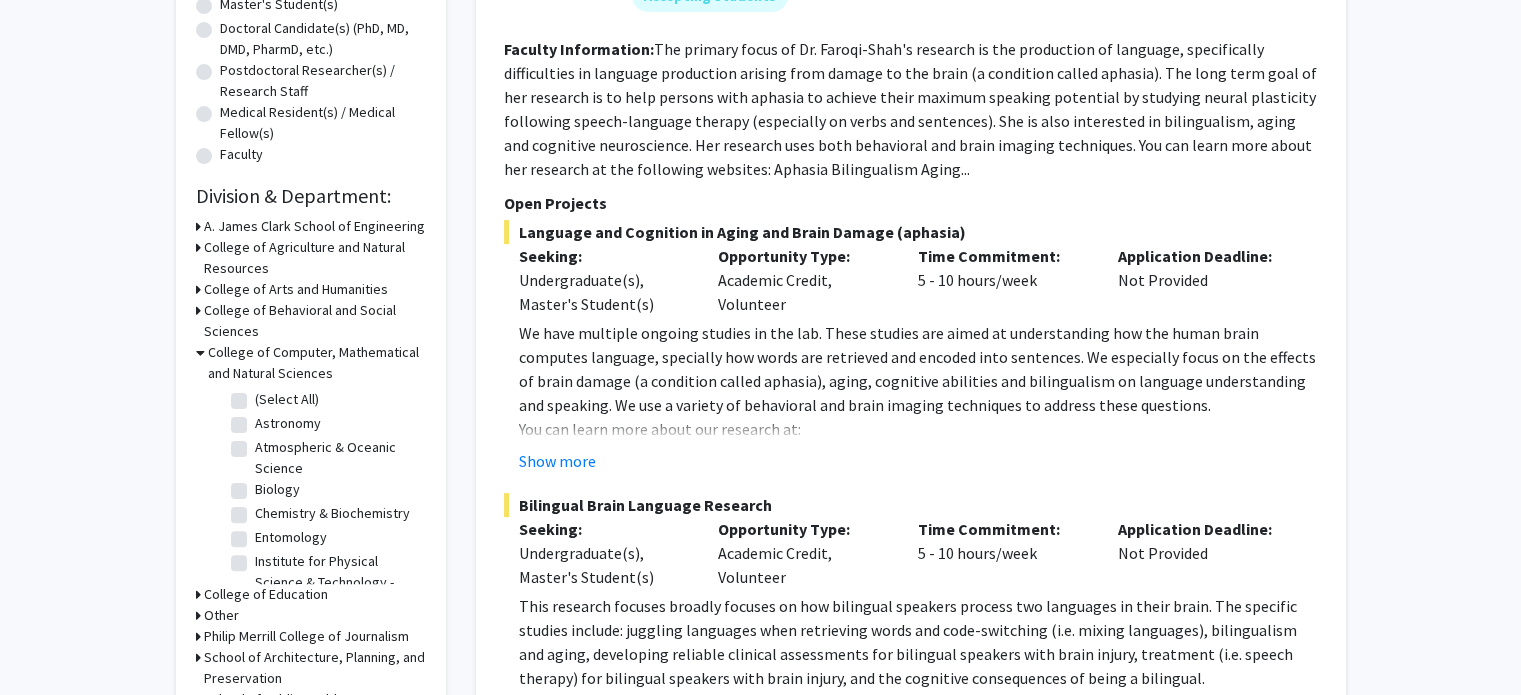 scroll, scrollTop: 432, scrollLeft: 0, axis: vertical 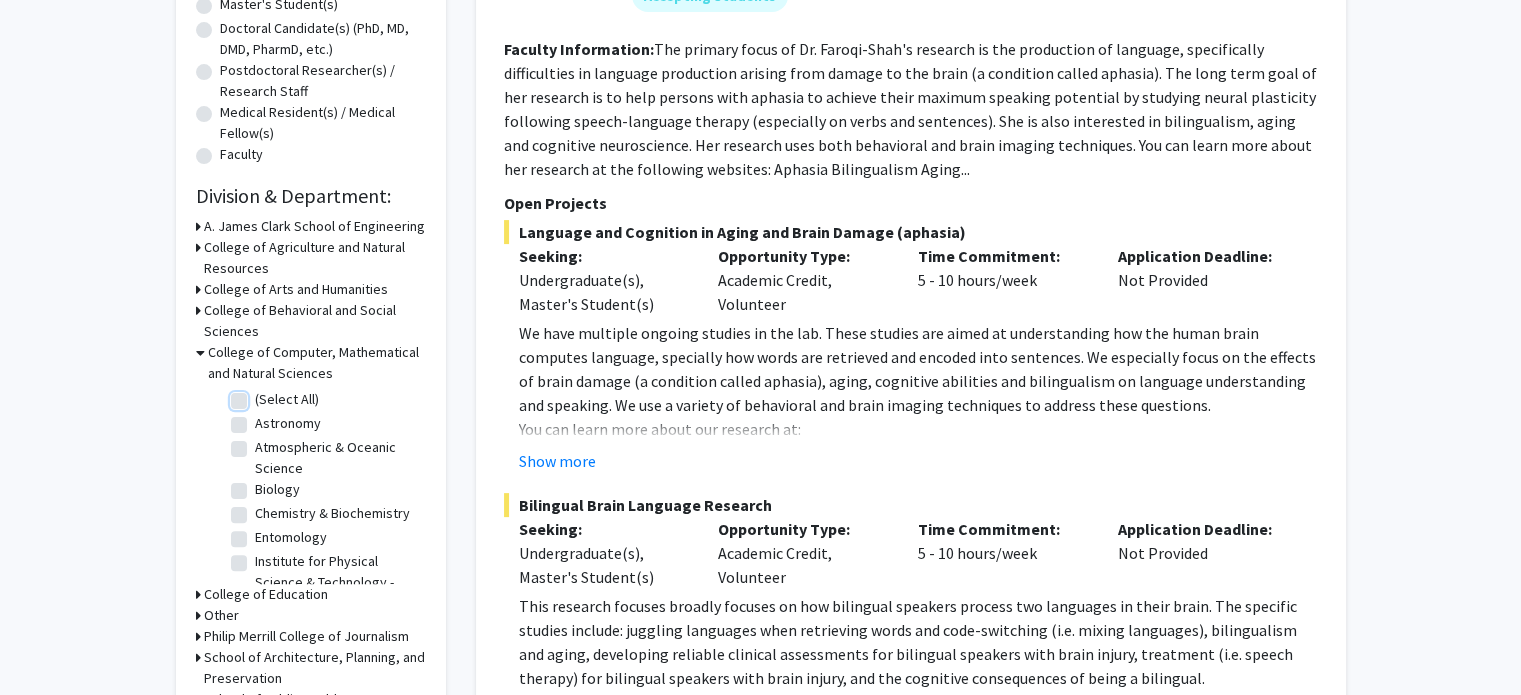 click on "(Select All)" at bounding box center [261, 395] 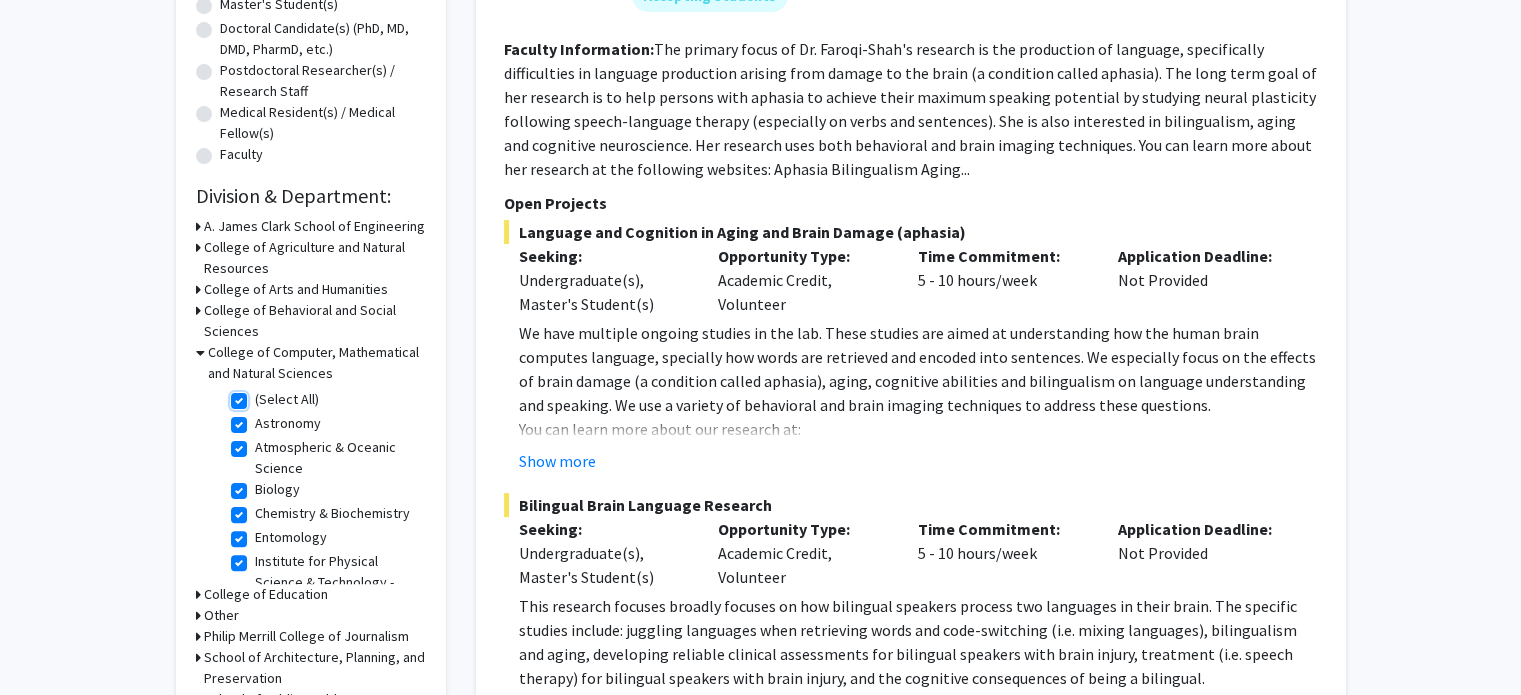 checkbox on "true" 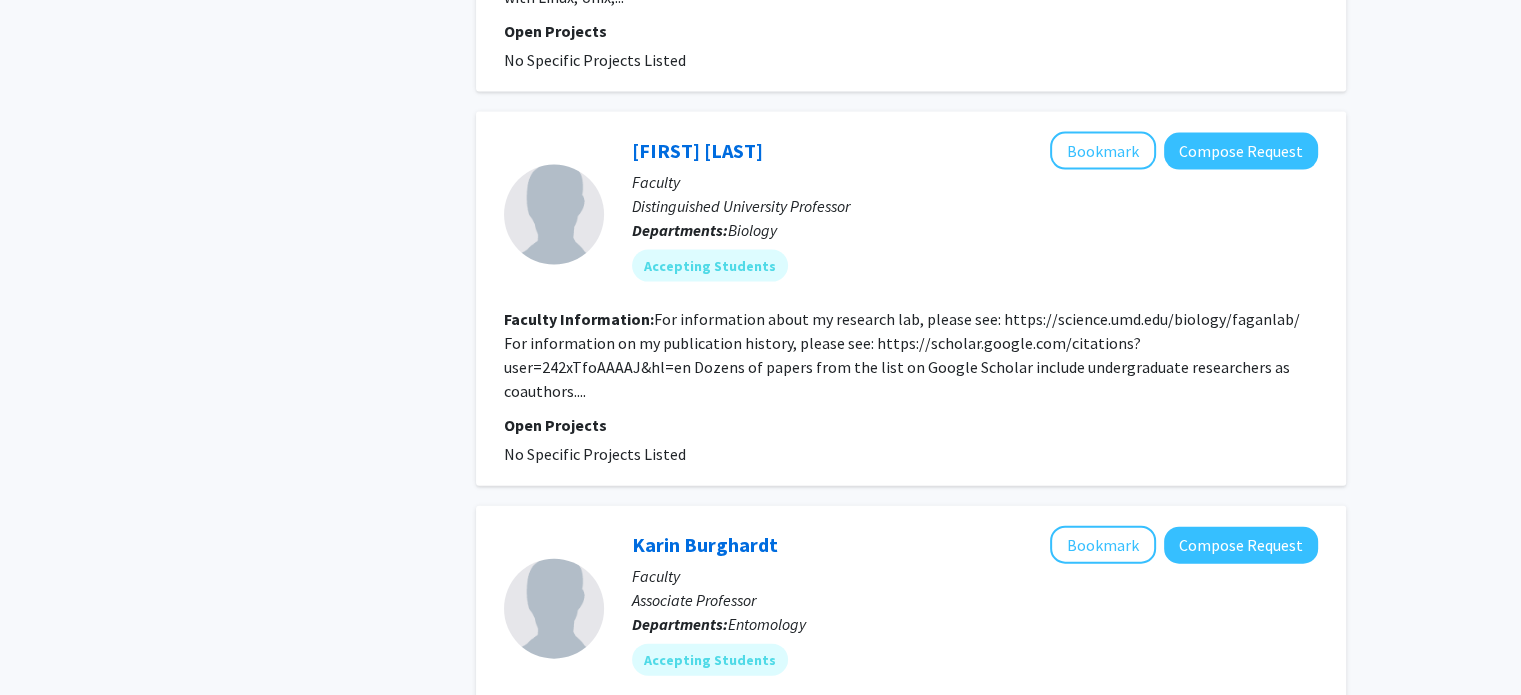 scroll, scrollTop: 4416, scrollLeft: 0, axis: vertical 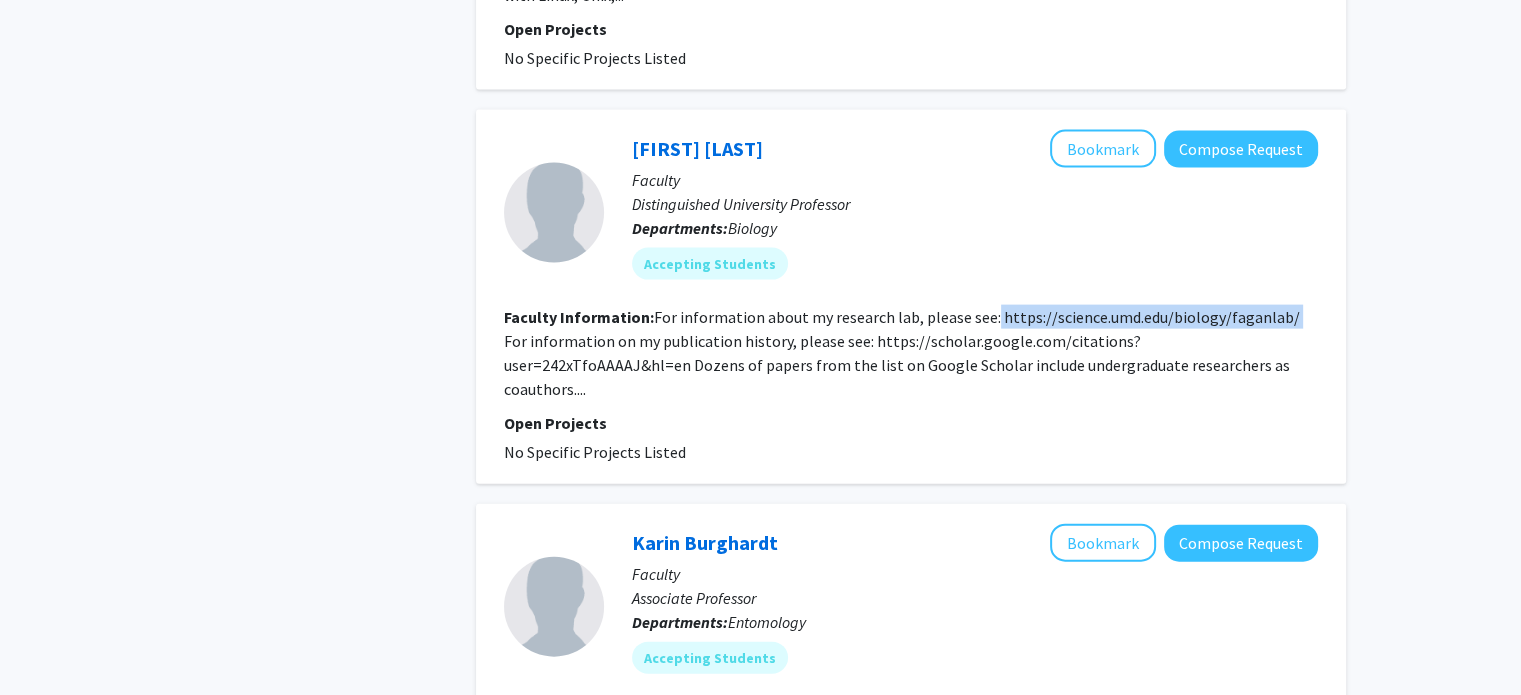 drag, startPoint x: 988, startPoint y: 266, endPoint x: 1281, endPoint y: 259, distance: 293.08362 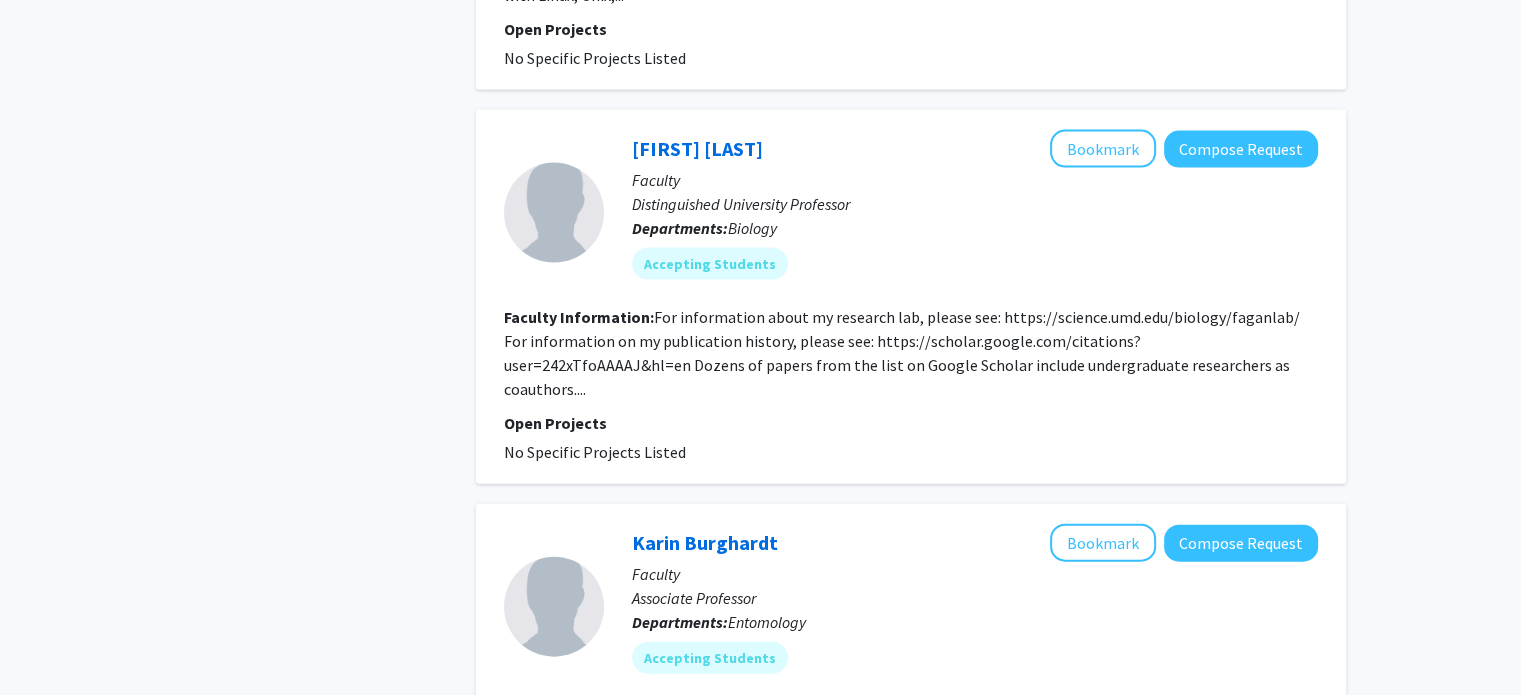 click on "Refine By Collaboration Status: Collaboration Status  All Faculty/Staff    Collaboration Status  Faculty/Staff accepting students    Collaboration Status  Faculty/Staff with posted projects    Collaboration Status  Faculty/Staff with posted remote projects    Projects Seeking: Projects Seeking Level  All Projects    Projects Seeking Level  Undergraduate(s)    Projects Seeking Level  Master's Student(s)    Projects Seeking Level  Doctoral Candidate(s) (PhD, MD, DMD, PharmD, etc.)    Projects Seeking Level  Postdoctoral Researcher(s) / Research Staff    Projects Seeking Level  Medical Resident(s) / Medical Fellow(s)    Projects Seeking Level  Faculty    Division & Department:      A. James Clark School of Engineering       College of Computer, Mathematical and Natural Sciences  (Select All)  (Select All)  Astronomy  Astronomy  Atmospheric & Oceanic Science  Atmospheric & Oceanic Science  Biology  Biology  Chemistry & Biochemistry  Chemistry & Biochemistry  Entomology  Entomology  Mathematics Other" 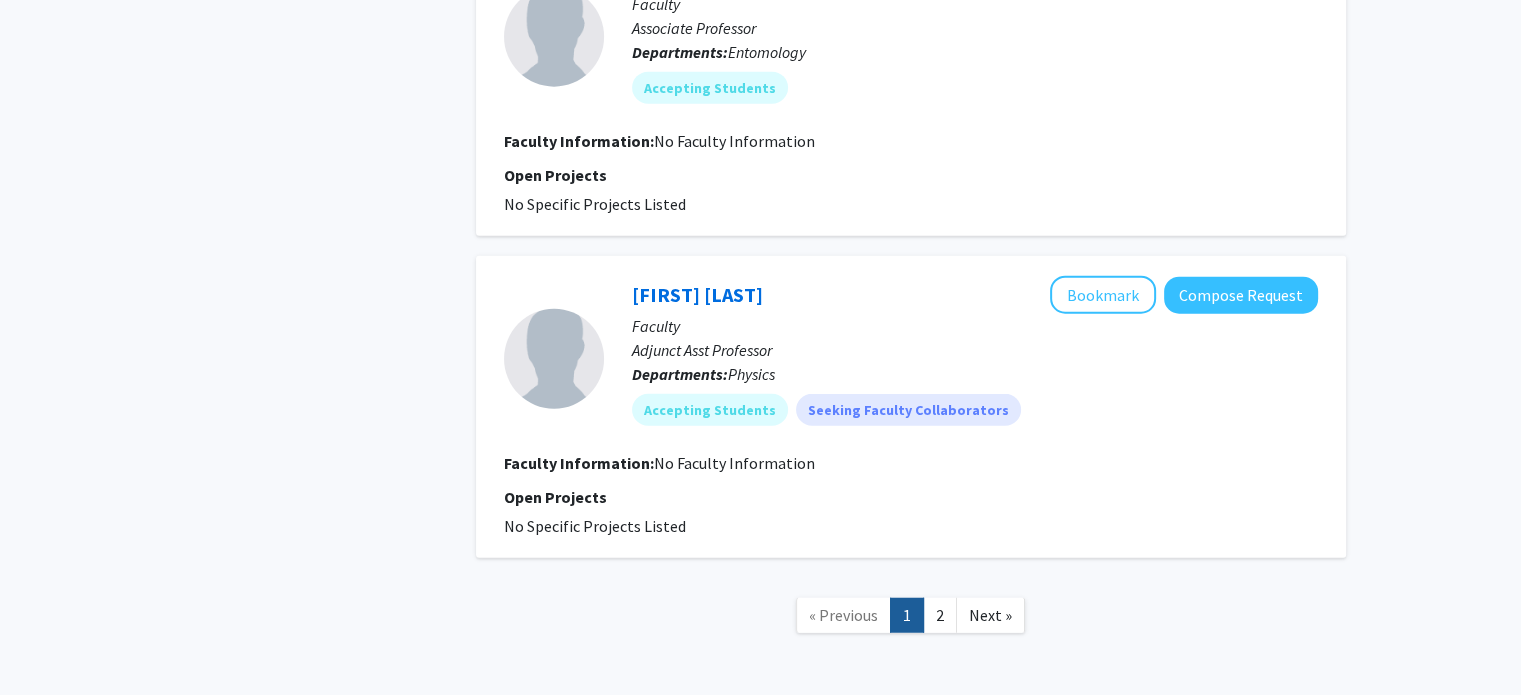 scroll, scrollTop: 4990, scrollLeft: 0, axis: vertical 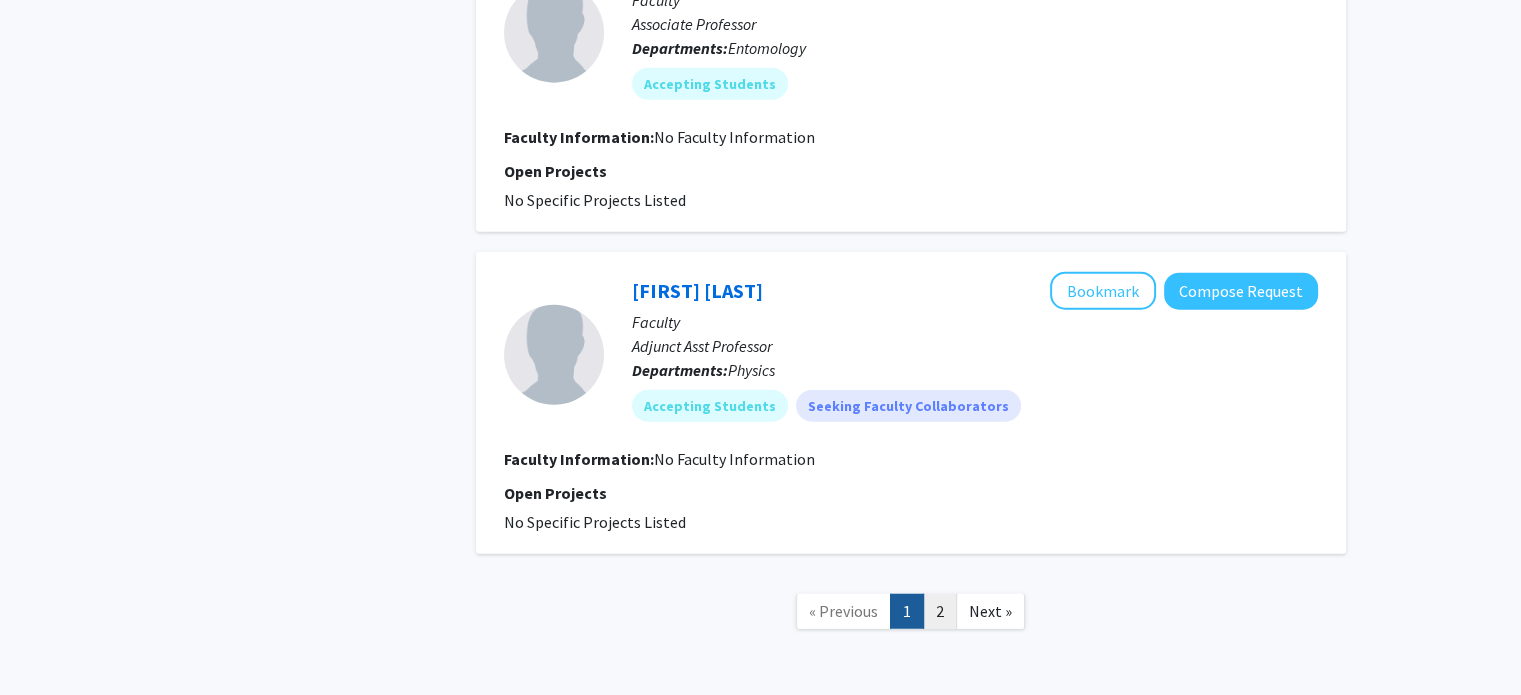 click on "2" 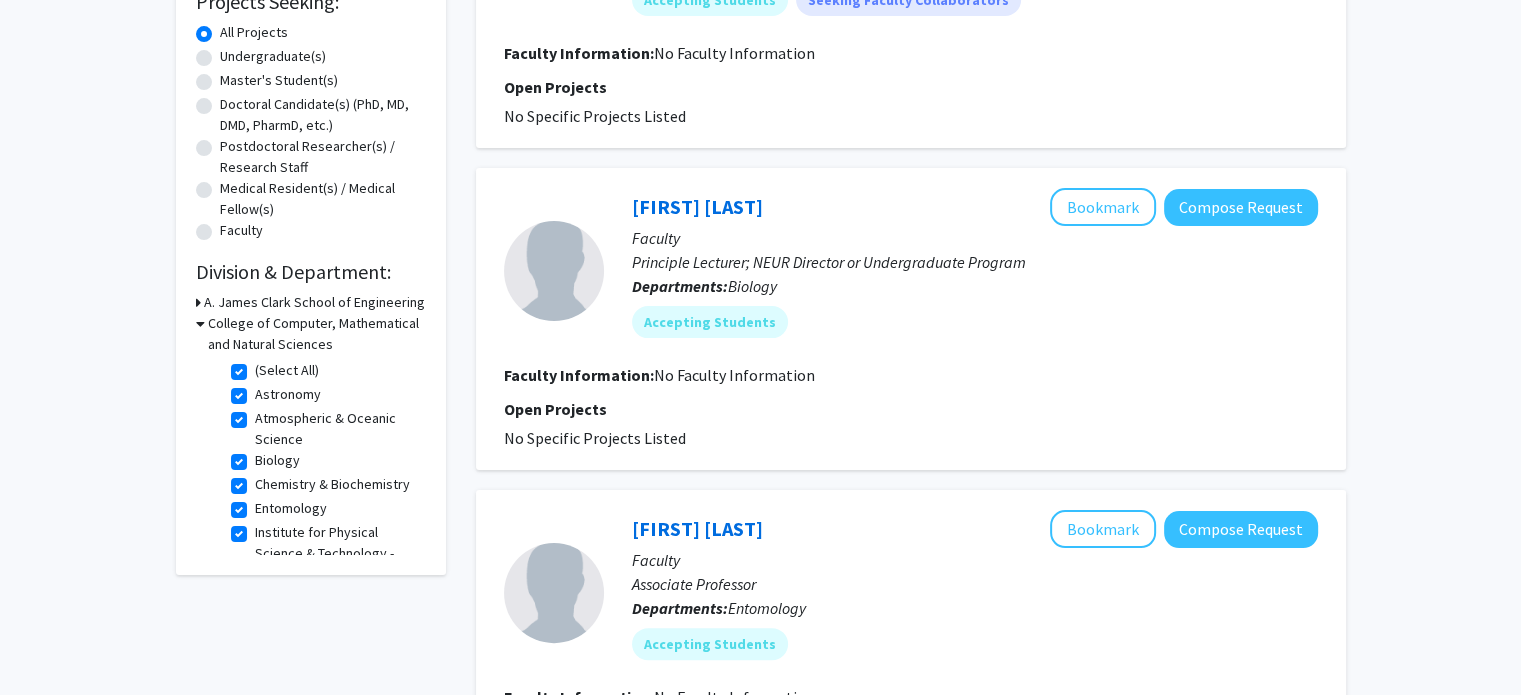 scroll, scrollTop: 358, scrollLeft: 0, axis: vertical 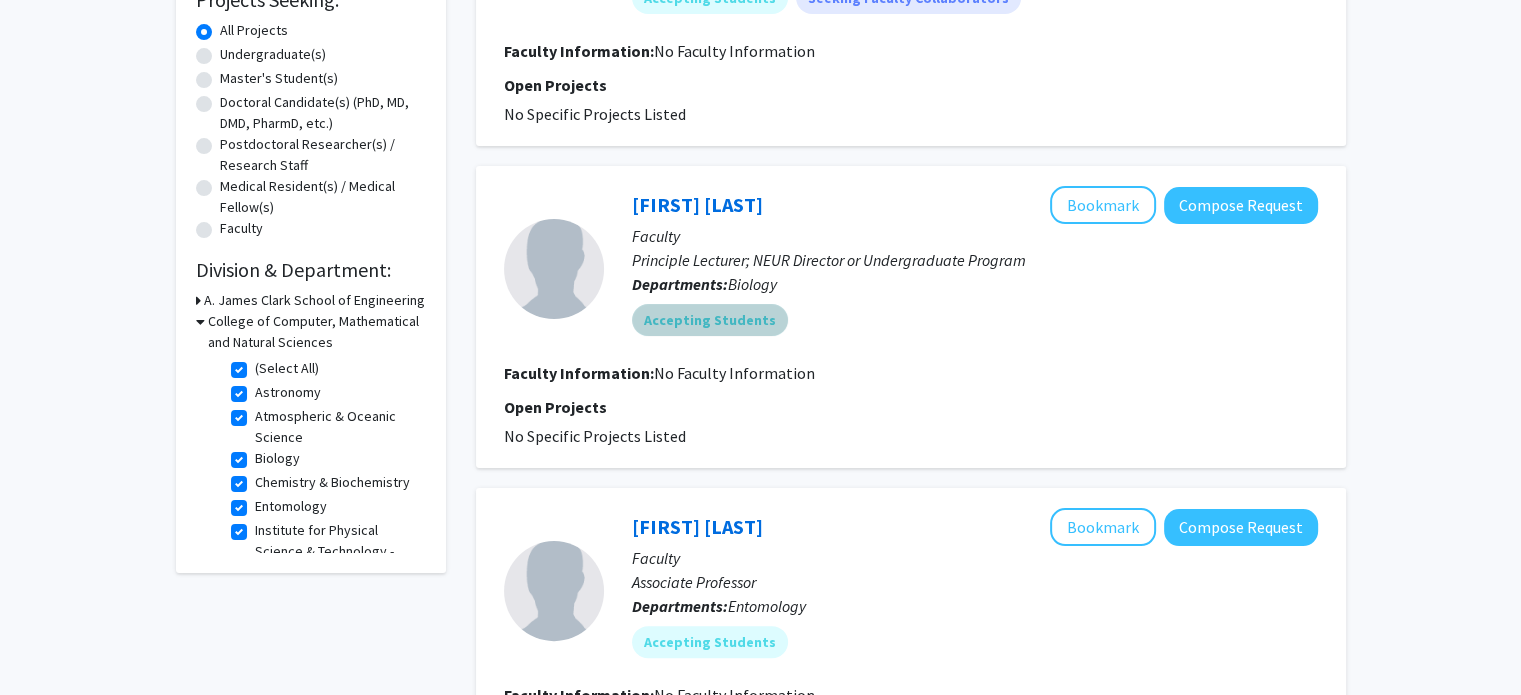 click on "Accepting Students" at bounding box center [710, 320] 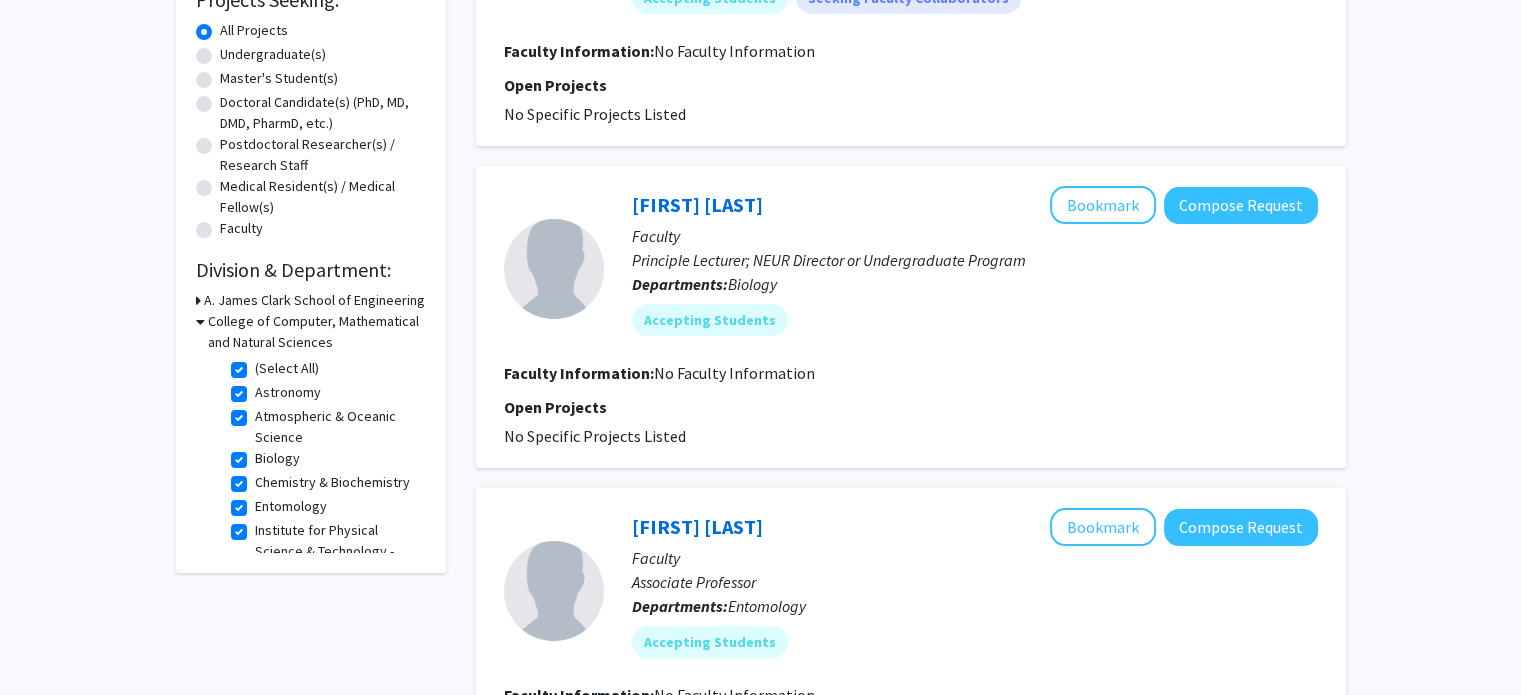 click on "Refine By Collaboration Status: Collaboration Status  All Faculty/Staff    Collaboration Status  Faculty/Staff accepting students    Collaboration Status  Faculty/Staff with posted projects    Collaboration Status  Faculty/Staff with posted remote projects    Projects Seeking: Projects Seeking Level  All Projects    Projects Seeking Level  Undergraduate(s)    Projects Seeking Level  Master's Student(s)    Projects Seeking Level  Doctoral Candidate(s) (PhD, MD, DMD, PharmD, etc.)    Projects Seeking Level  Postdoctoral Researcher(s) / Research Staff    Projects Seeking Level  Medical Resident(s) / Medical Fellow(s)    Projects Seeking Level  Faculty    Division & Department:      A. James Clark School of Engineering       College of Computer, Mathematical and Natural Sciences  (Select All)  (Select All)  Astronomy  Astronomy  Atmospheric & Oceanic Science  Atmospheric & Oceanic Science  Biology  Biology  Chemistry & Biochemistry  Chemistry & Biochemistry  Entomology  Entomology  Mathematics Other" 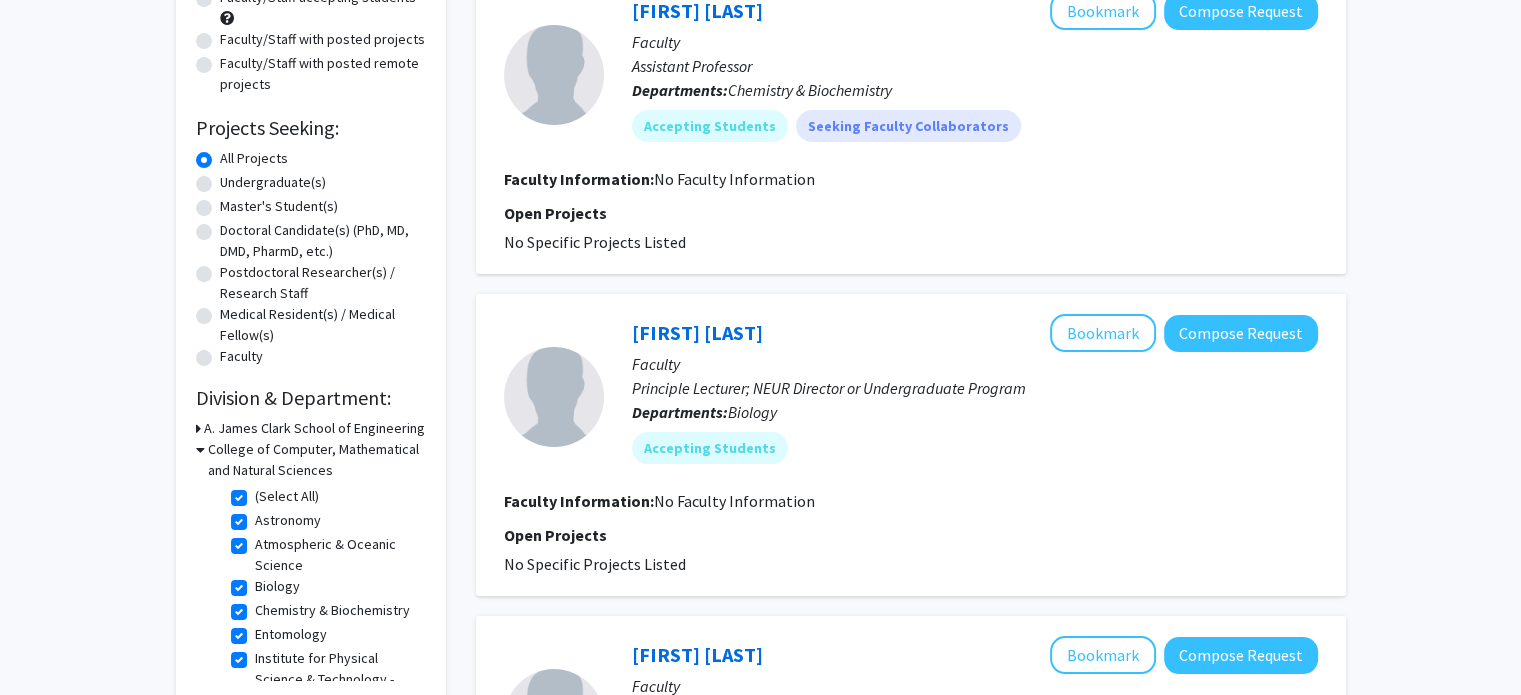 scroll, scrollTop: 264, scrollLeft: 0, axis: vertical 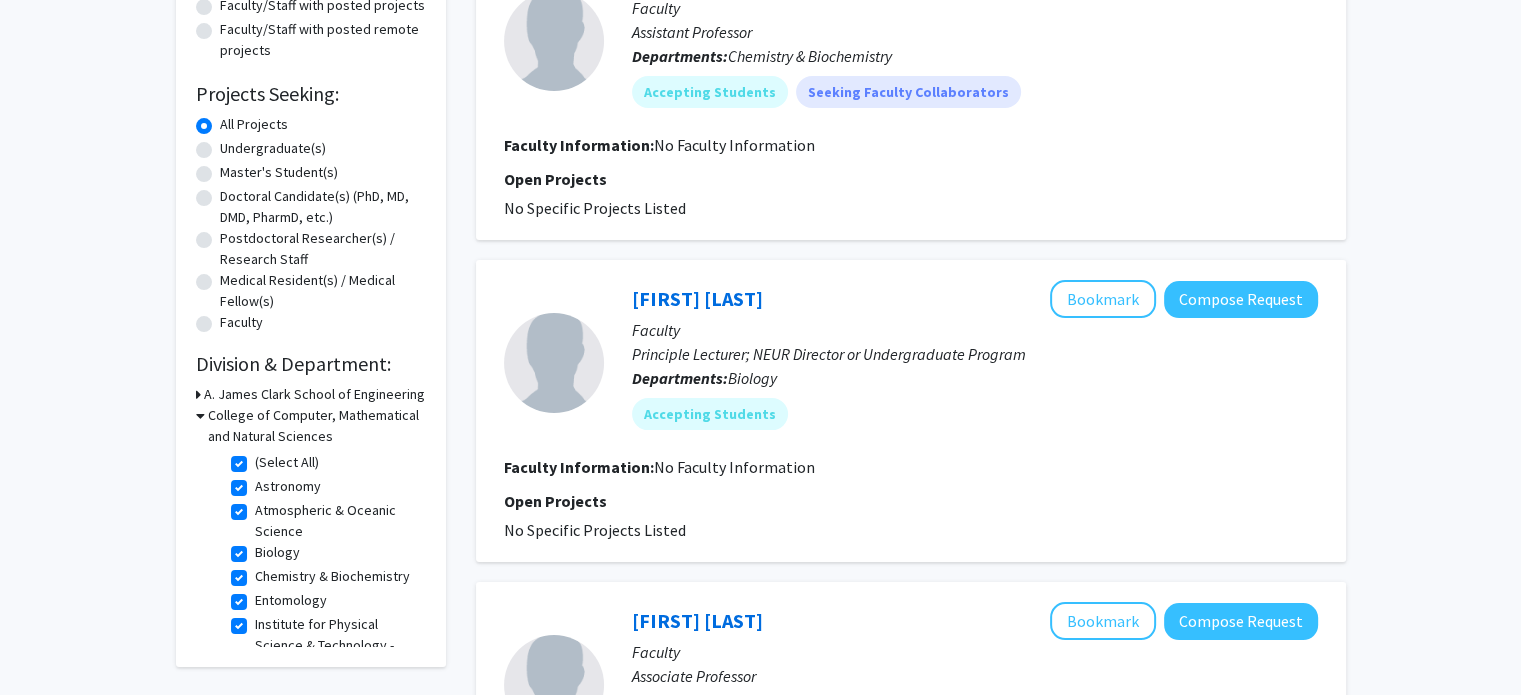 click 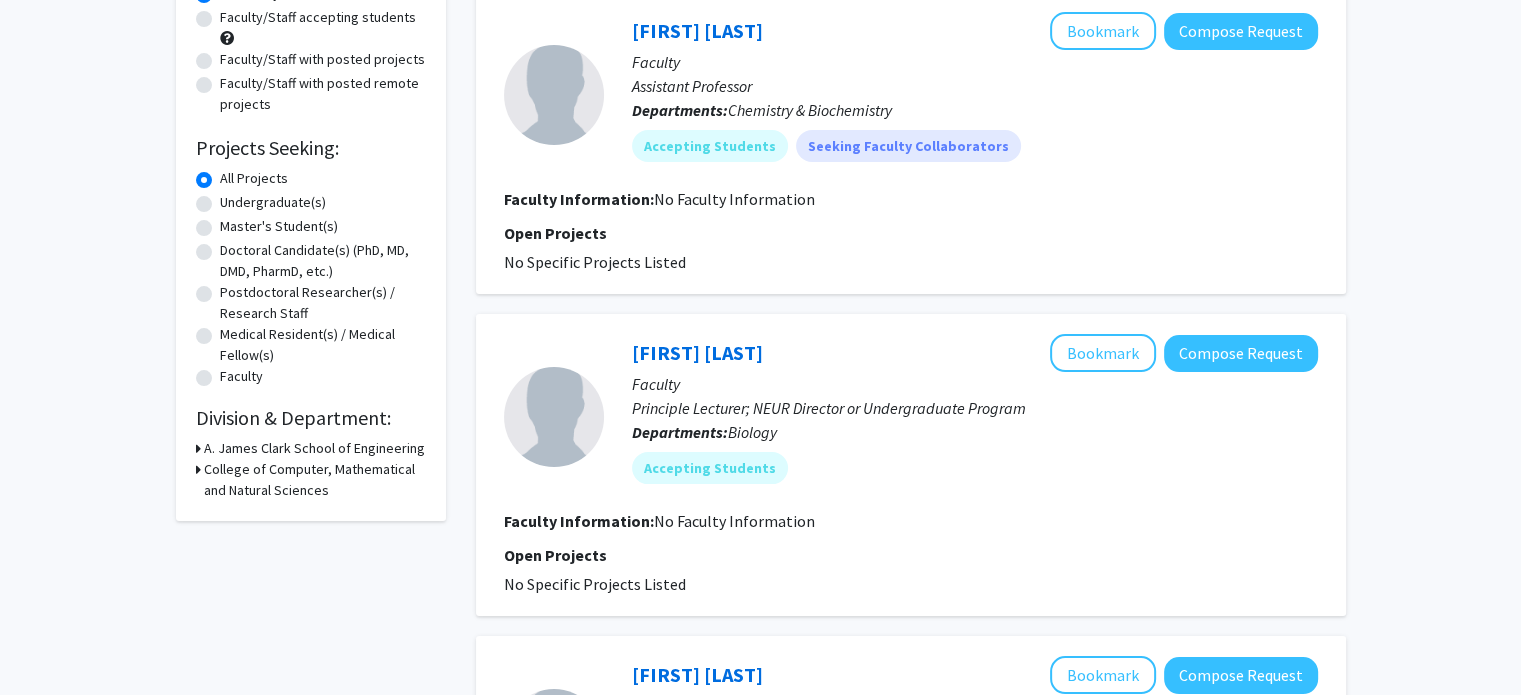 scroll, scrollTop: 211, scrollLeft: 0, axis: vertical 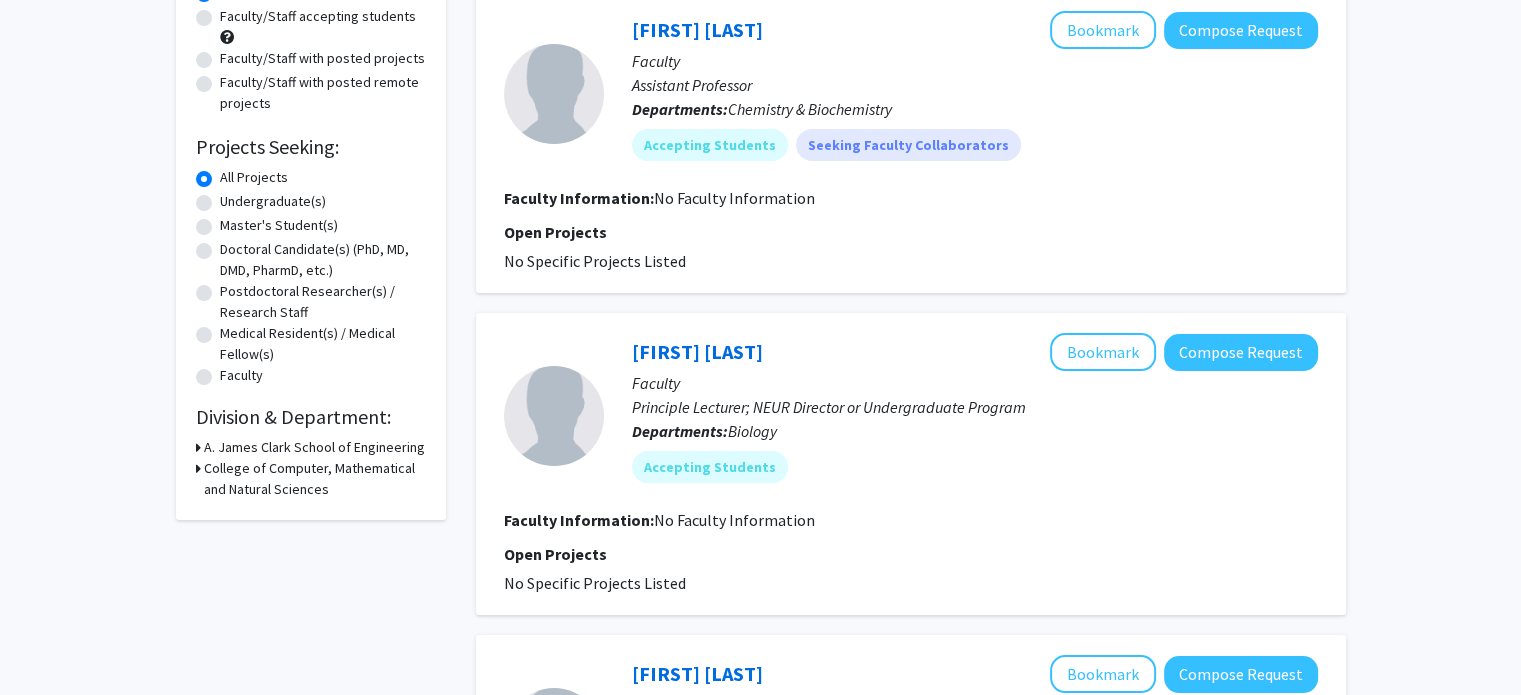 click 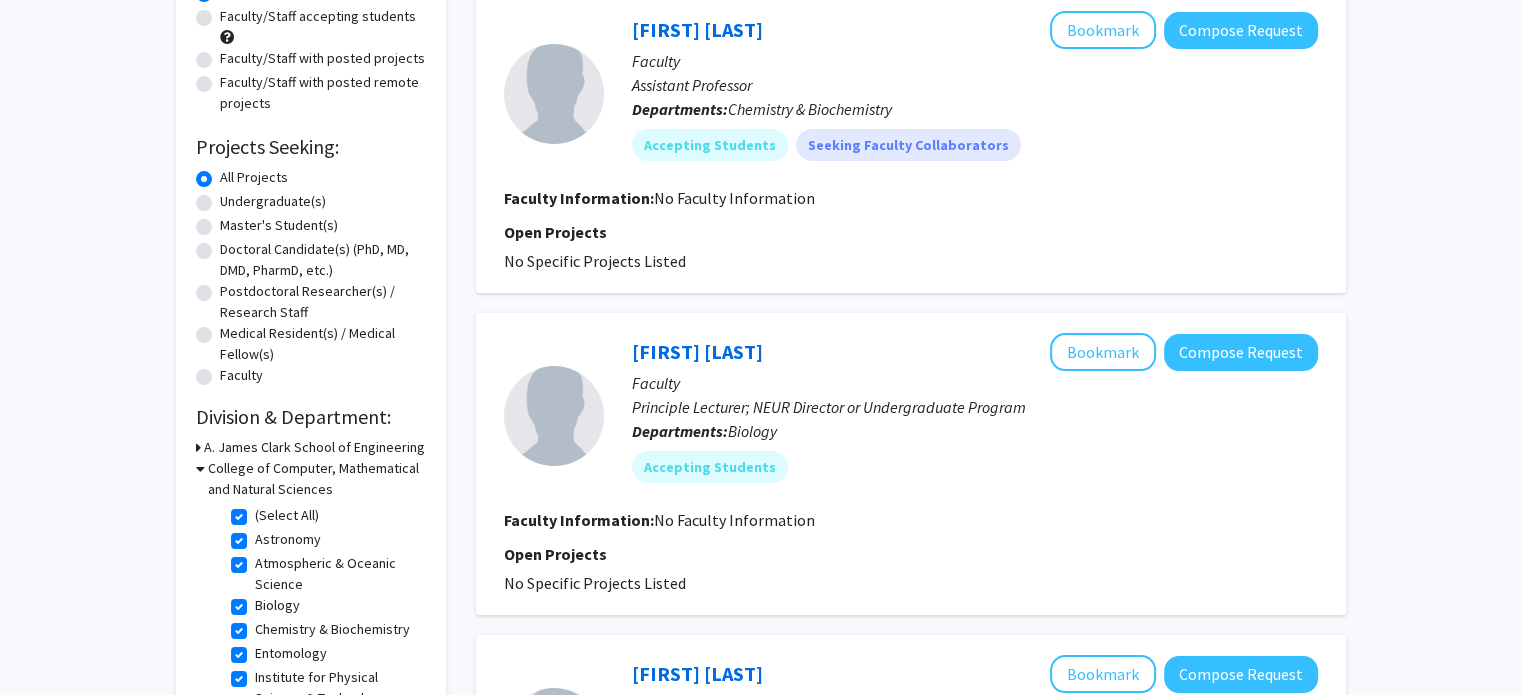 click on "(Select All)" 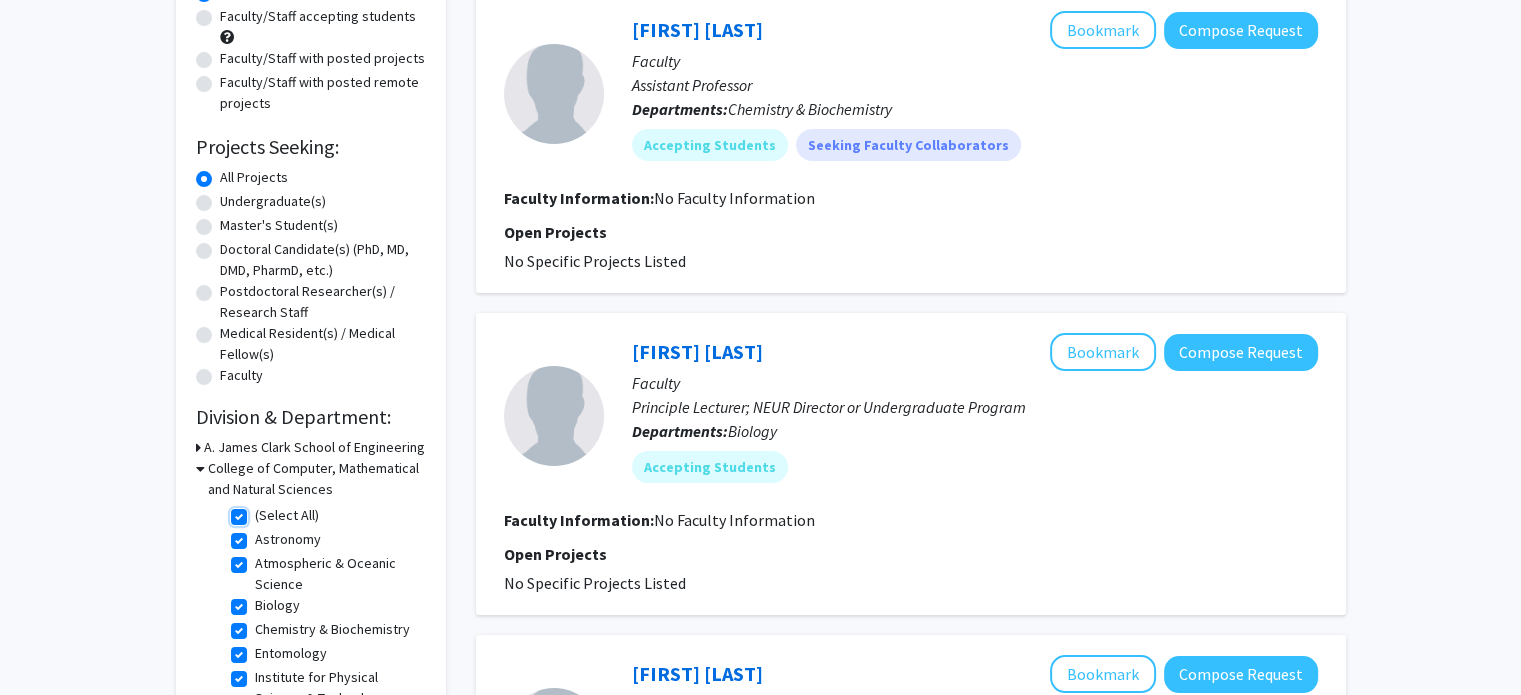 click on "(Select All)" at bounding box center (261, 511) 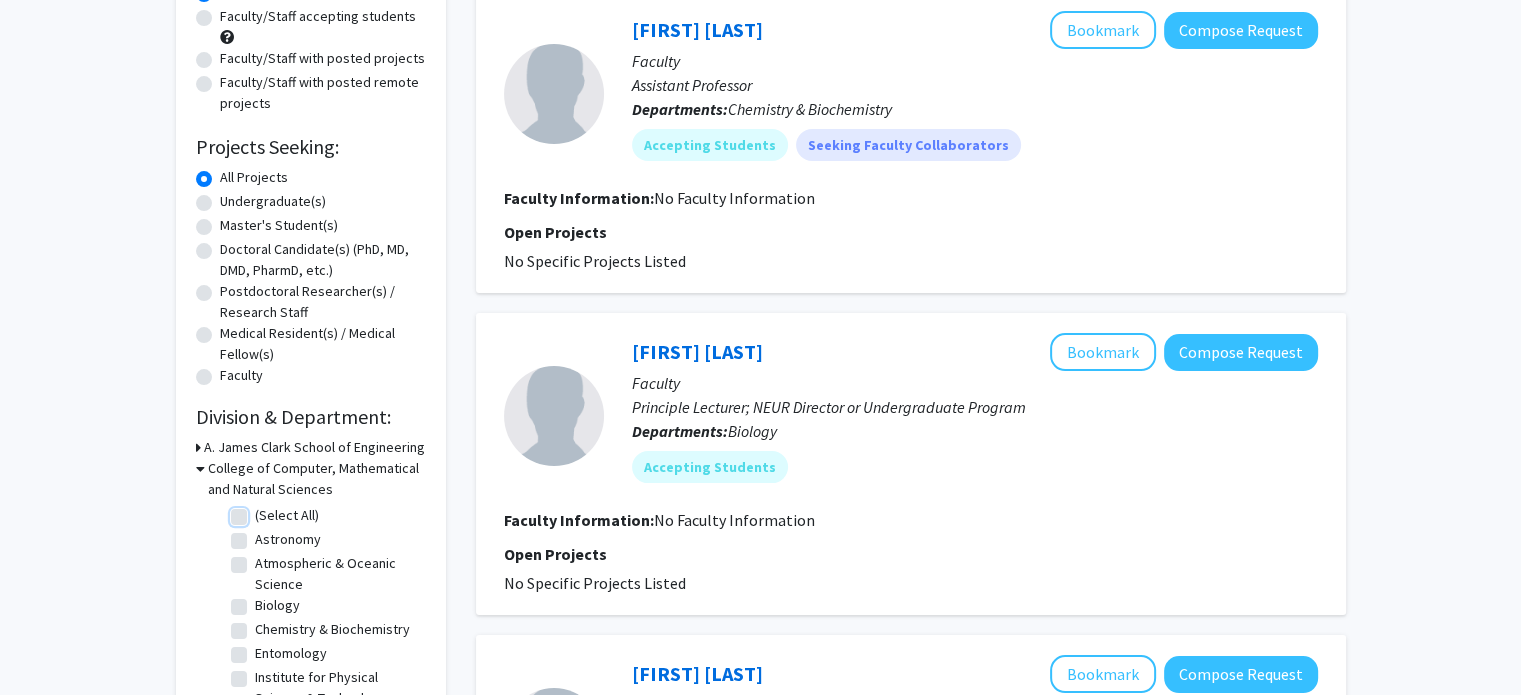 checkbox on "false" 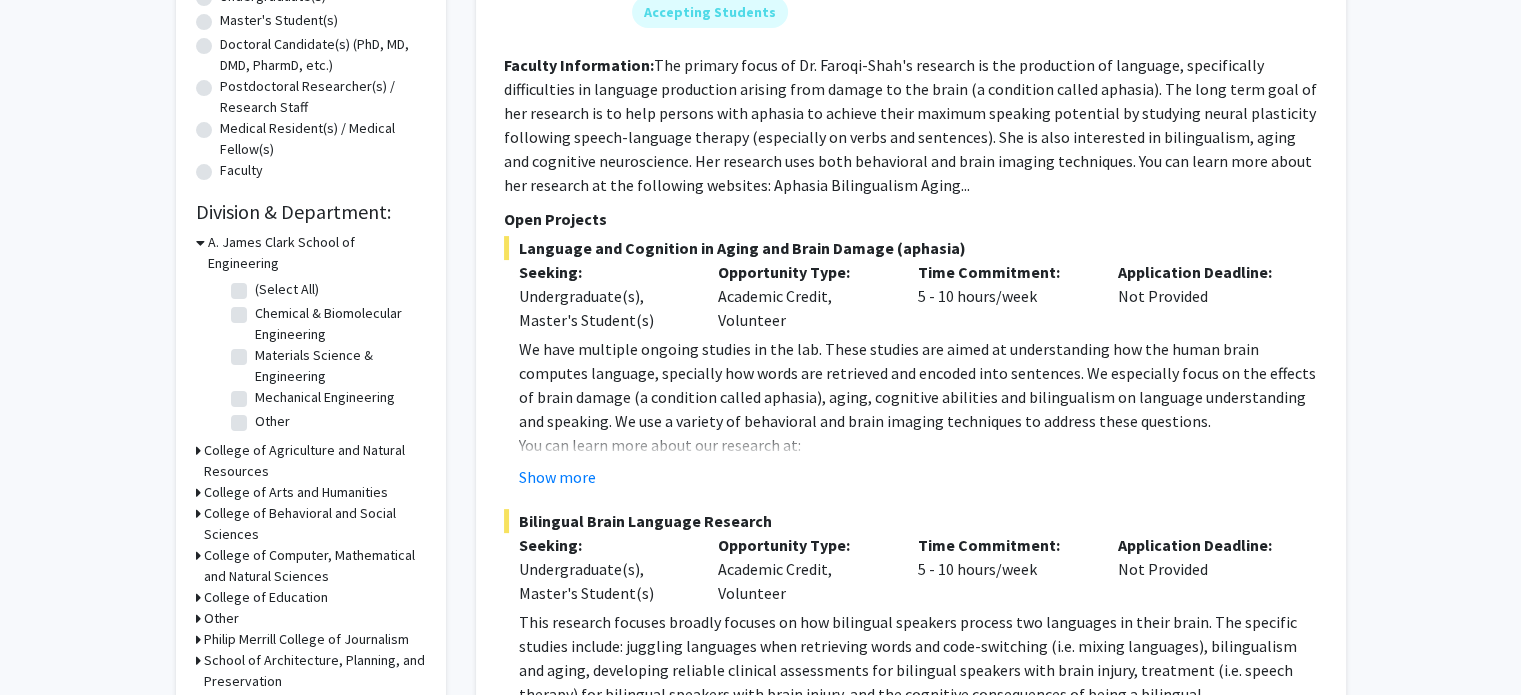 scroll, scrollTop: 452, scrollLeft: 0, axis: vertical 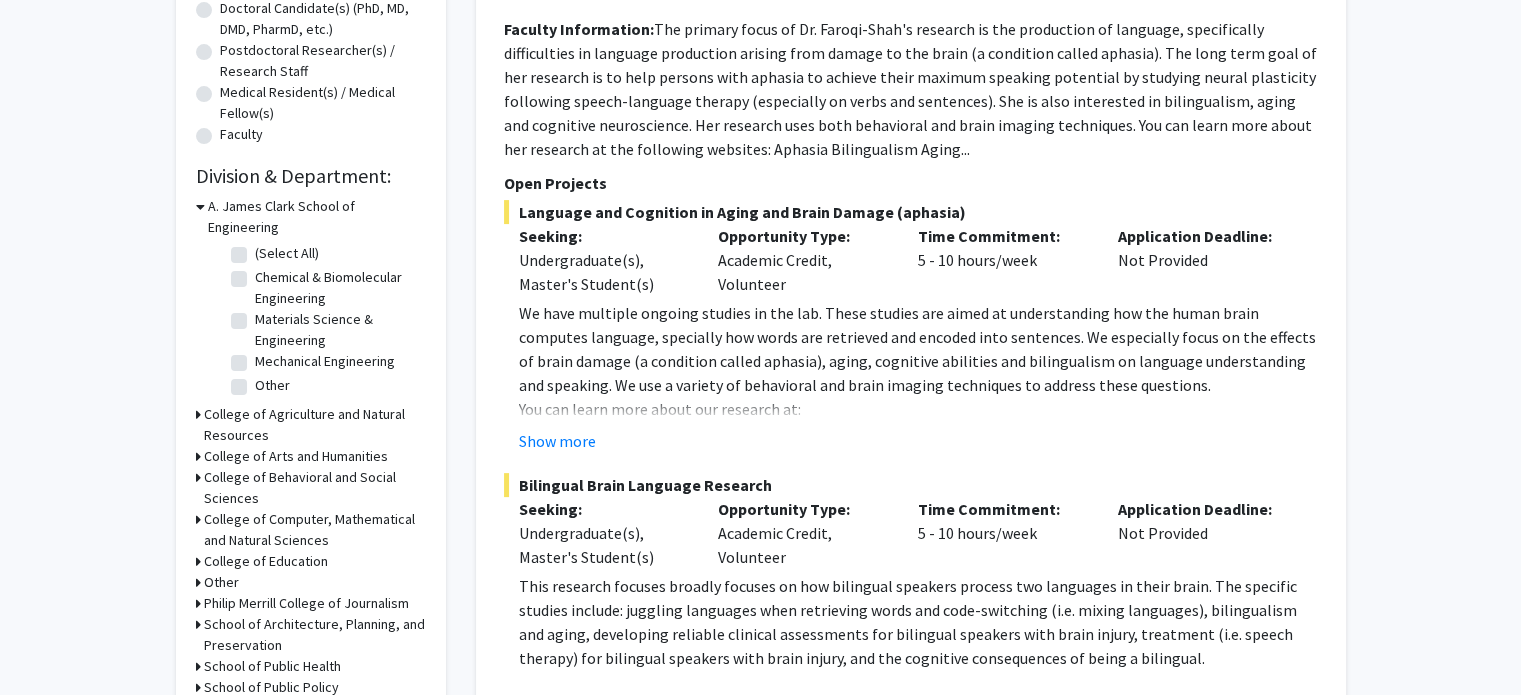 click 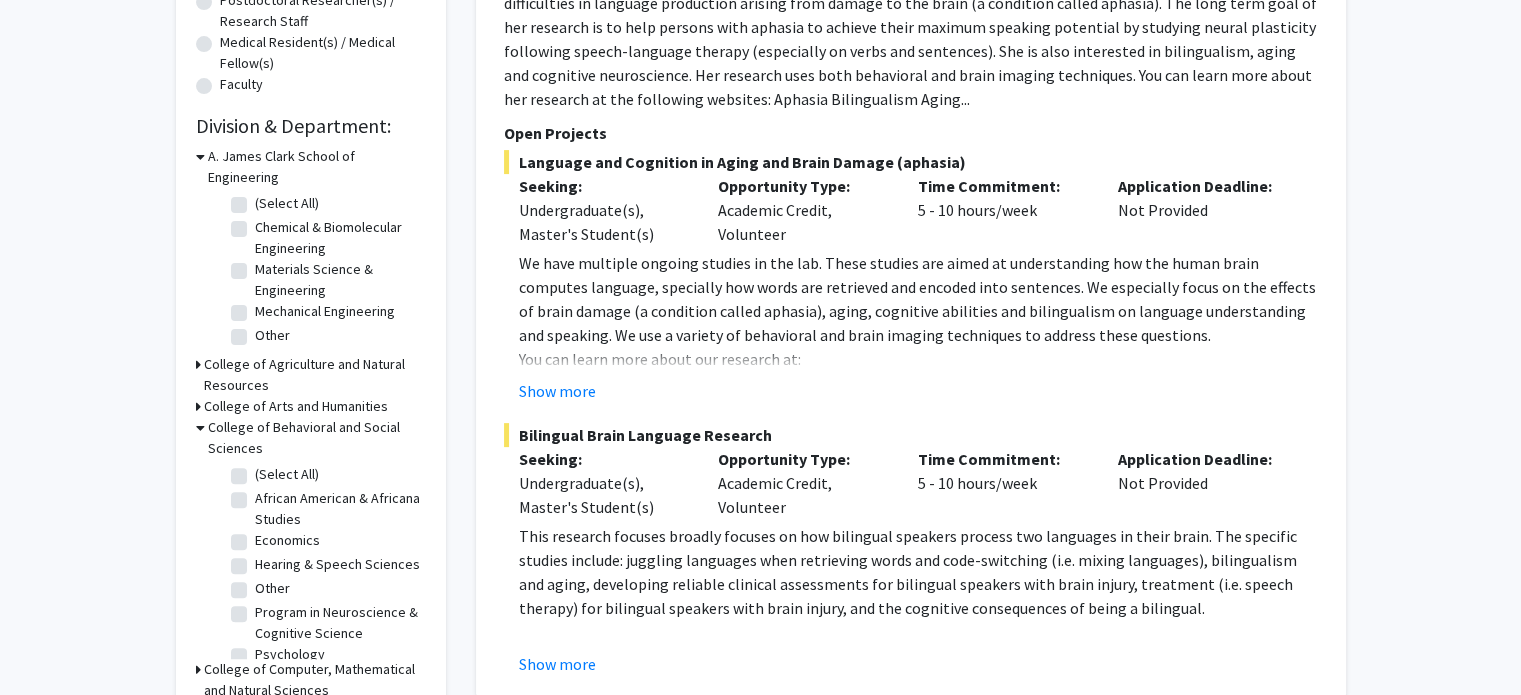 scroll, scrollTop: 506, scrollLeft: 0, axis: vertical 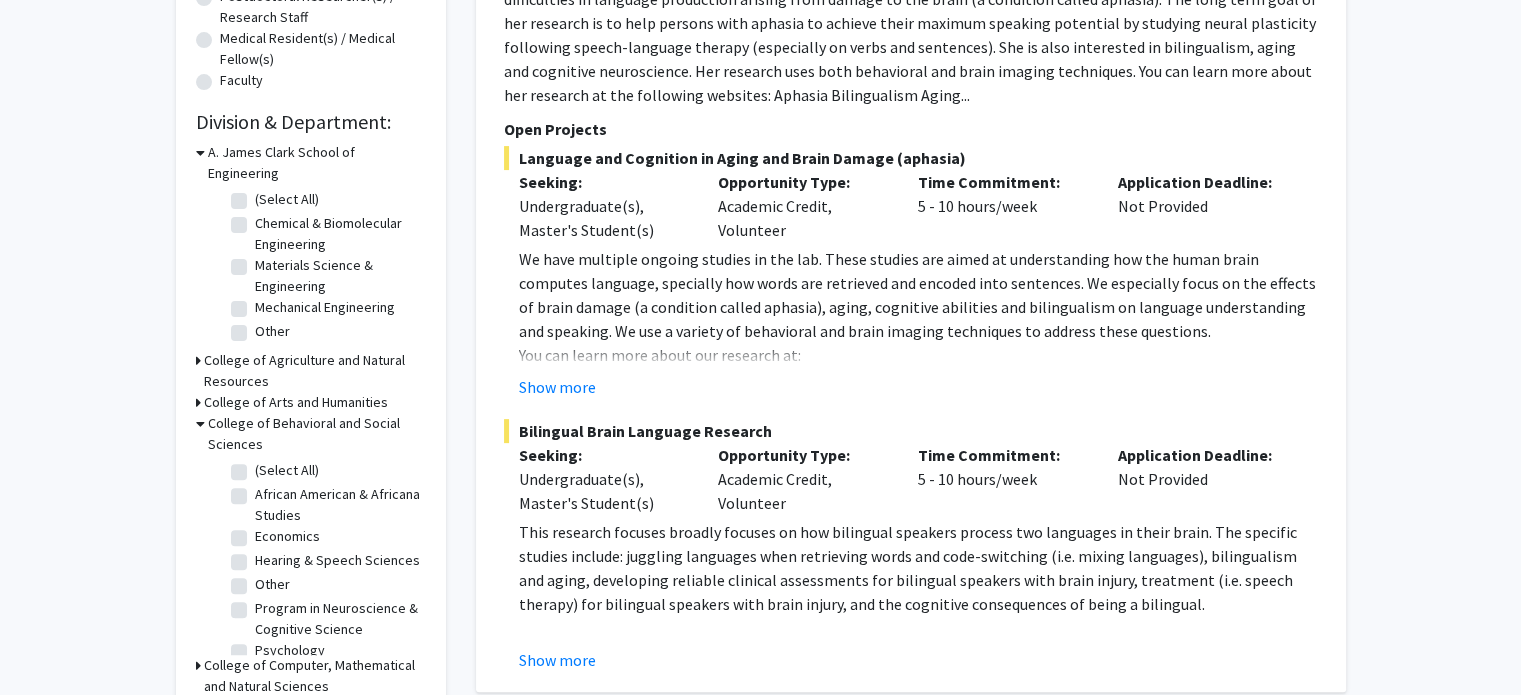 click on "(Select All)" 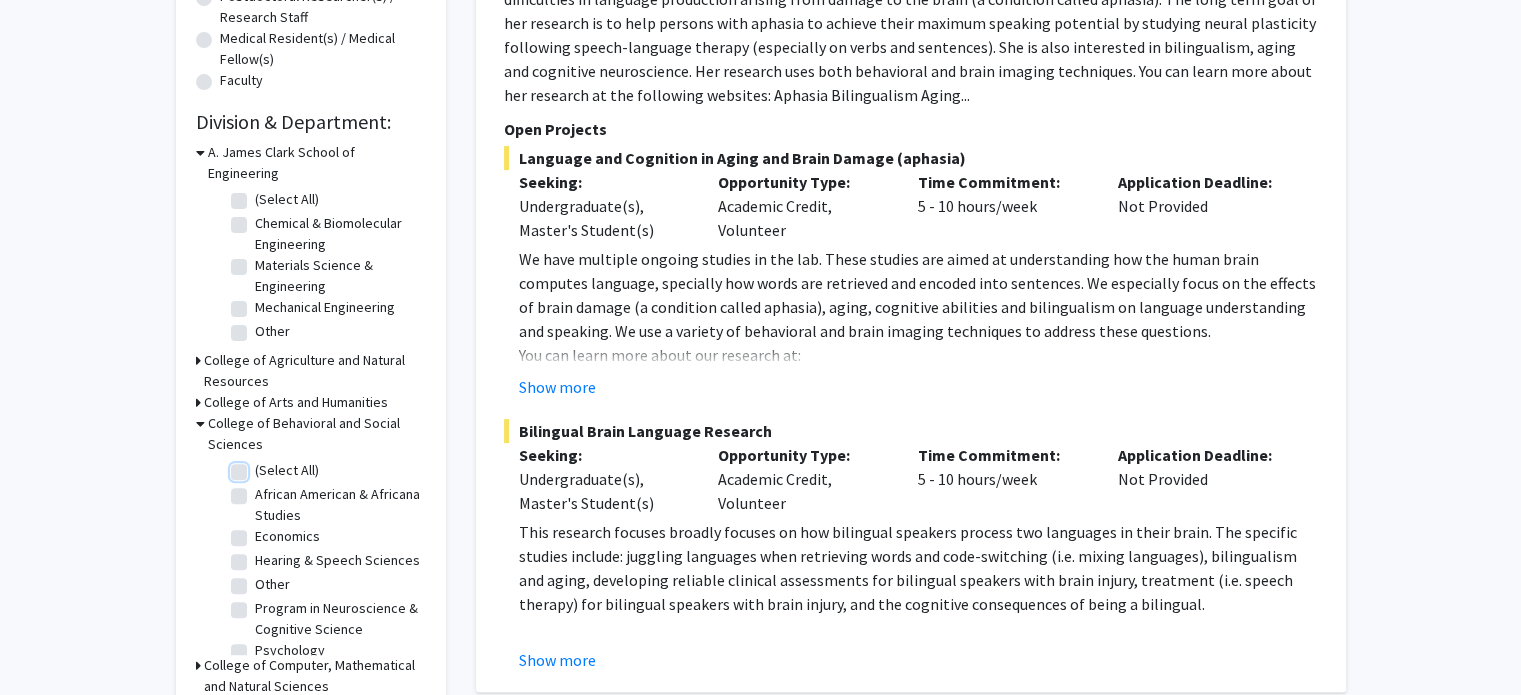 click on "(Select All)" at bounding box center (261, 466) 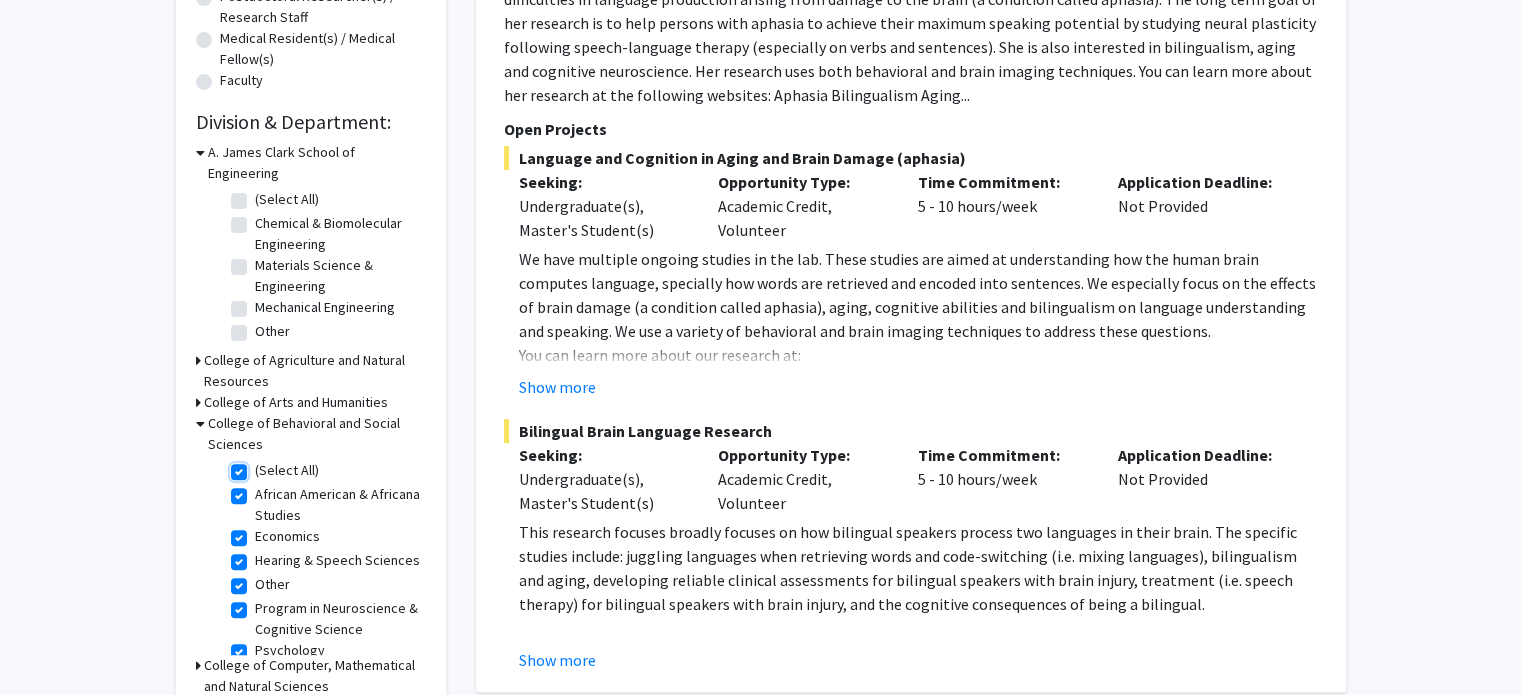 checkbox on "true" 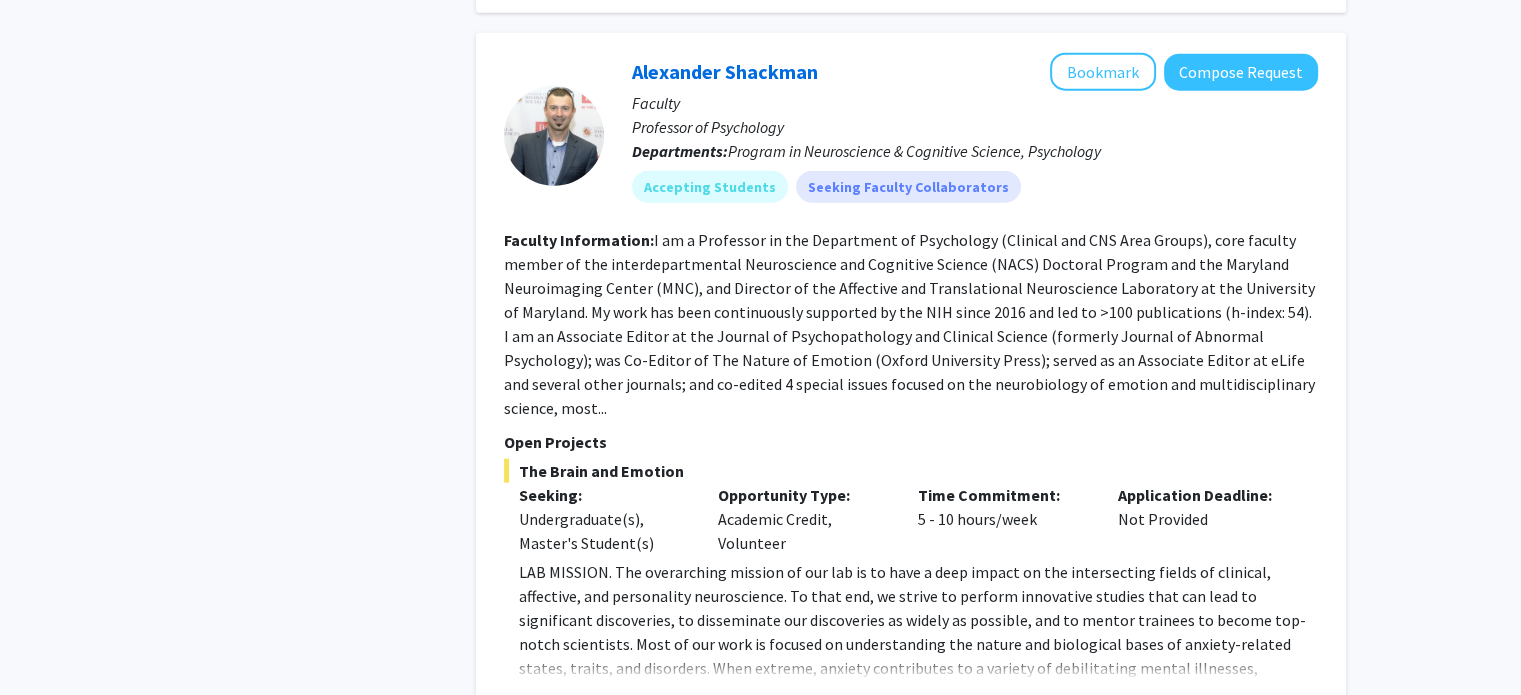 scroll, scrollTop: 5084, scrollLeft: 0, axis: vertical 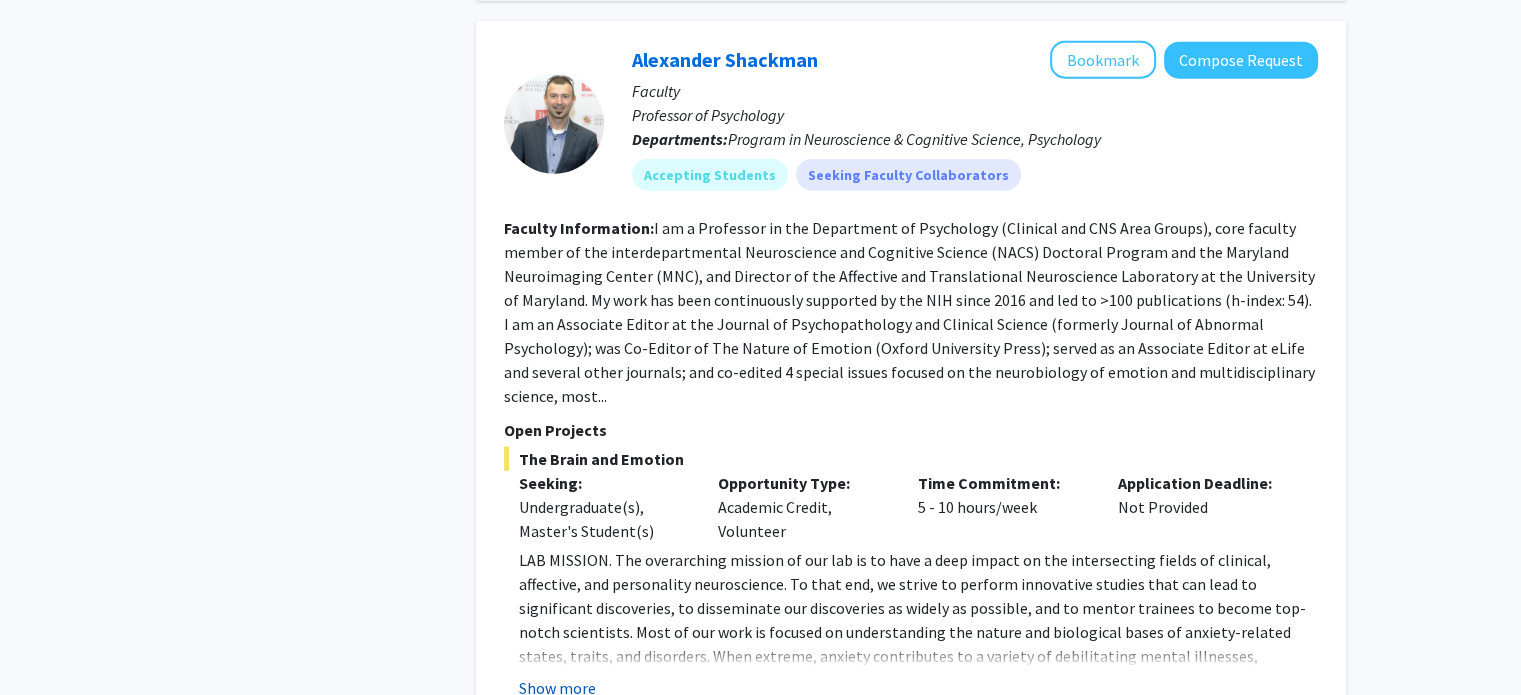 click on "Show more" 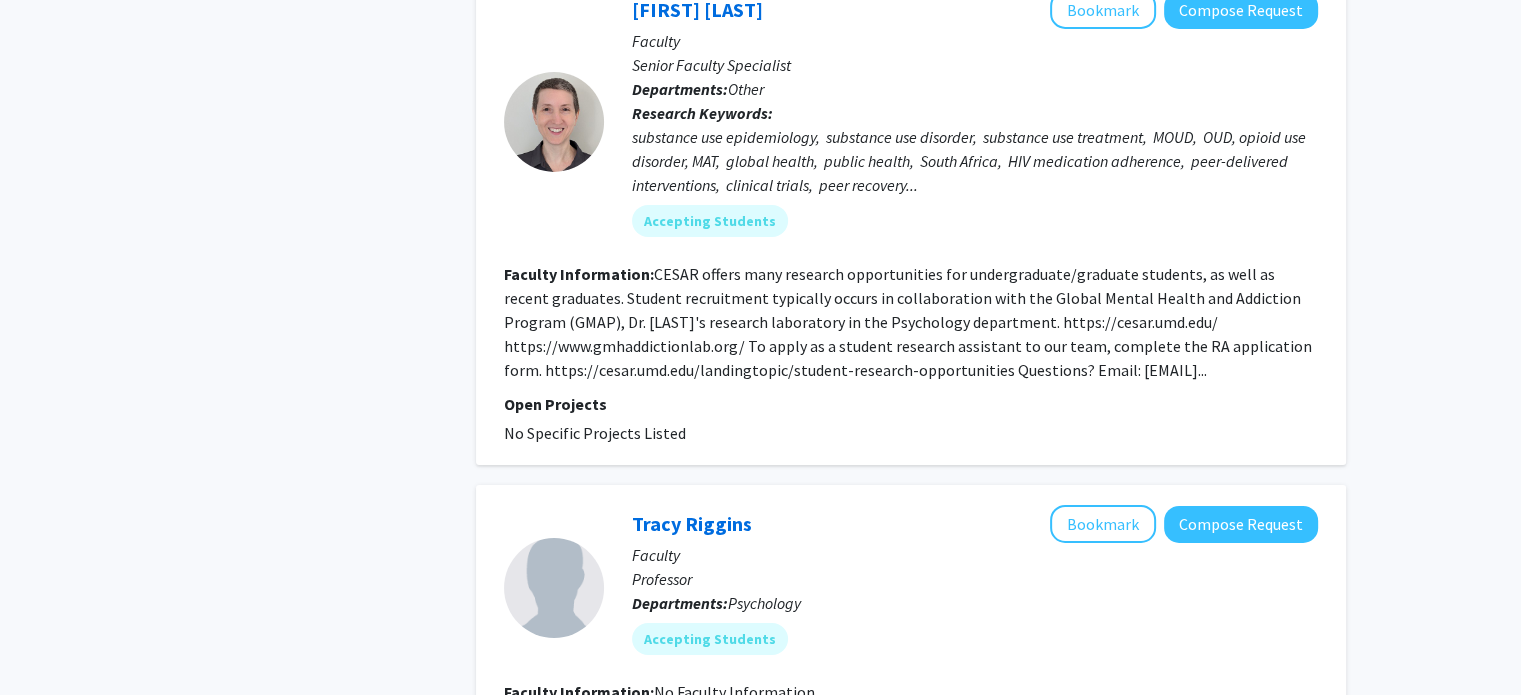 scroll, scrollTop: 7143, scrollLeft: 0, axis: vertical 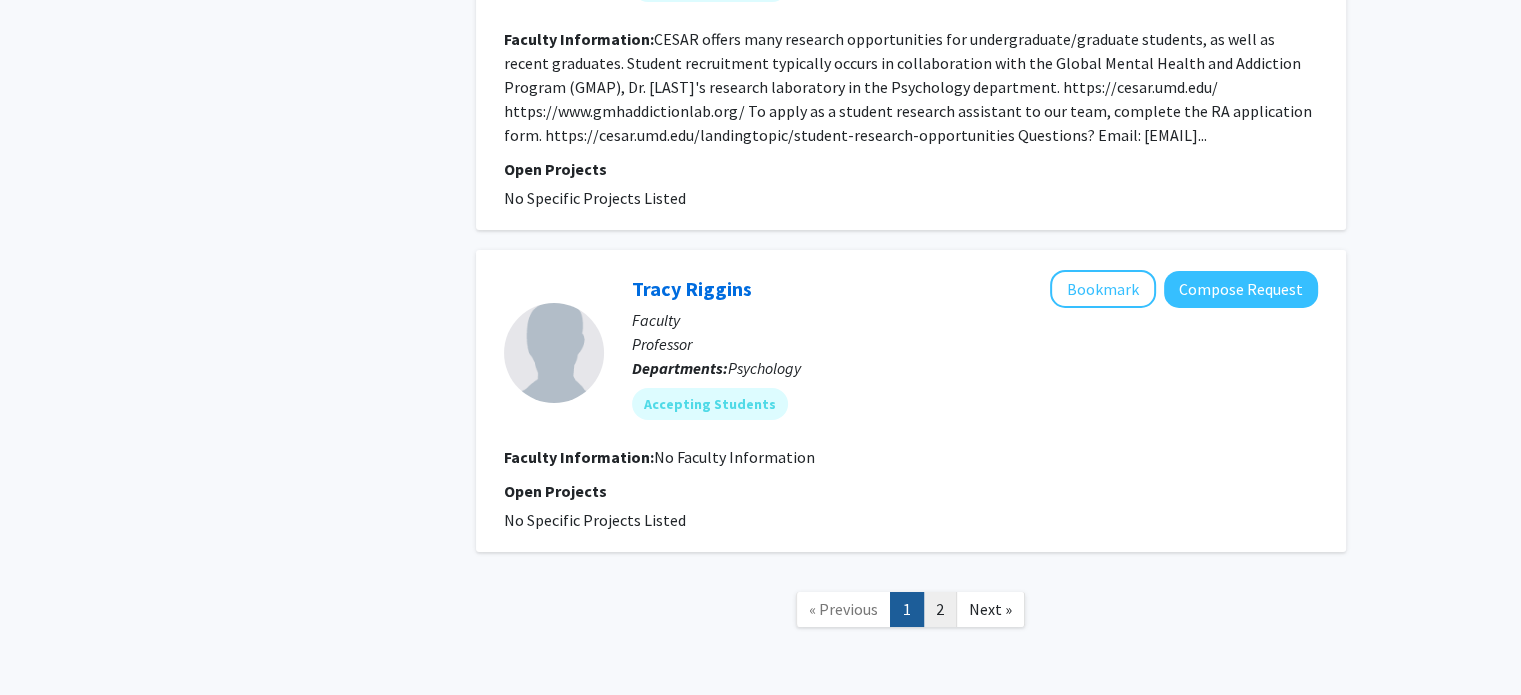 click on "2" 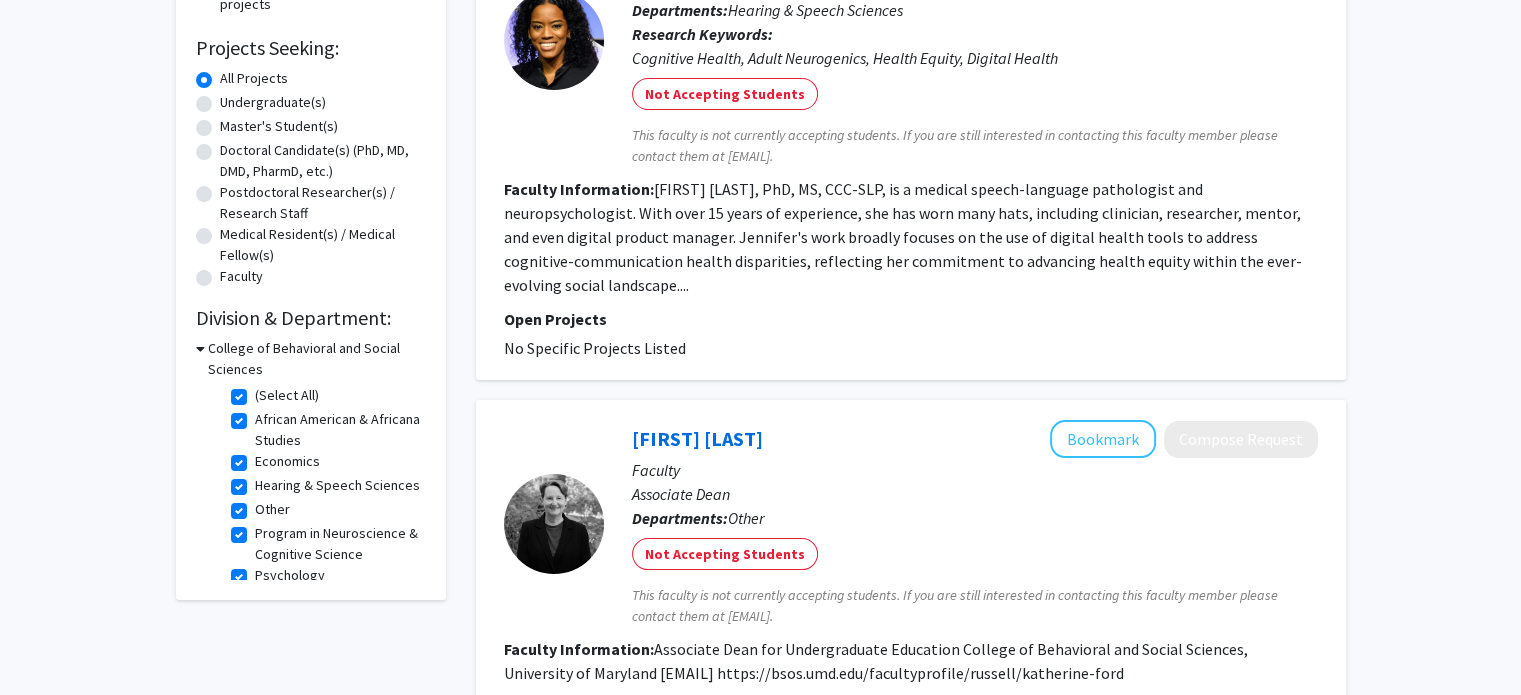 scroll, scrollTop: 0, scrollLeft: 0, axis: both 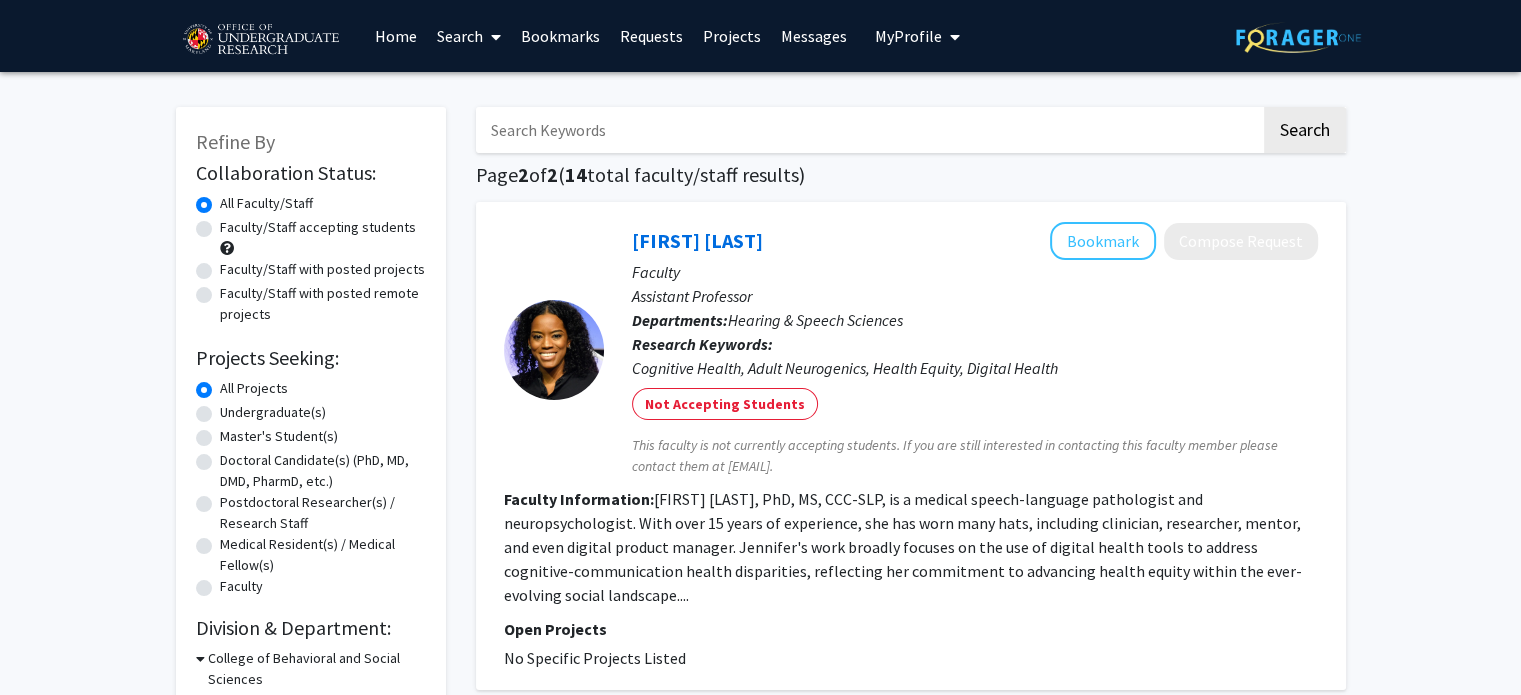 click at bounding box center [868, 130] 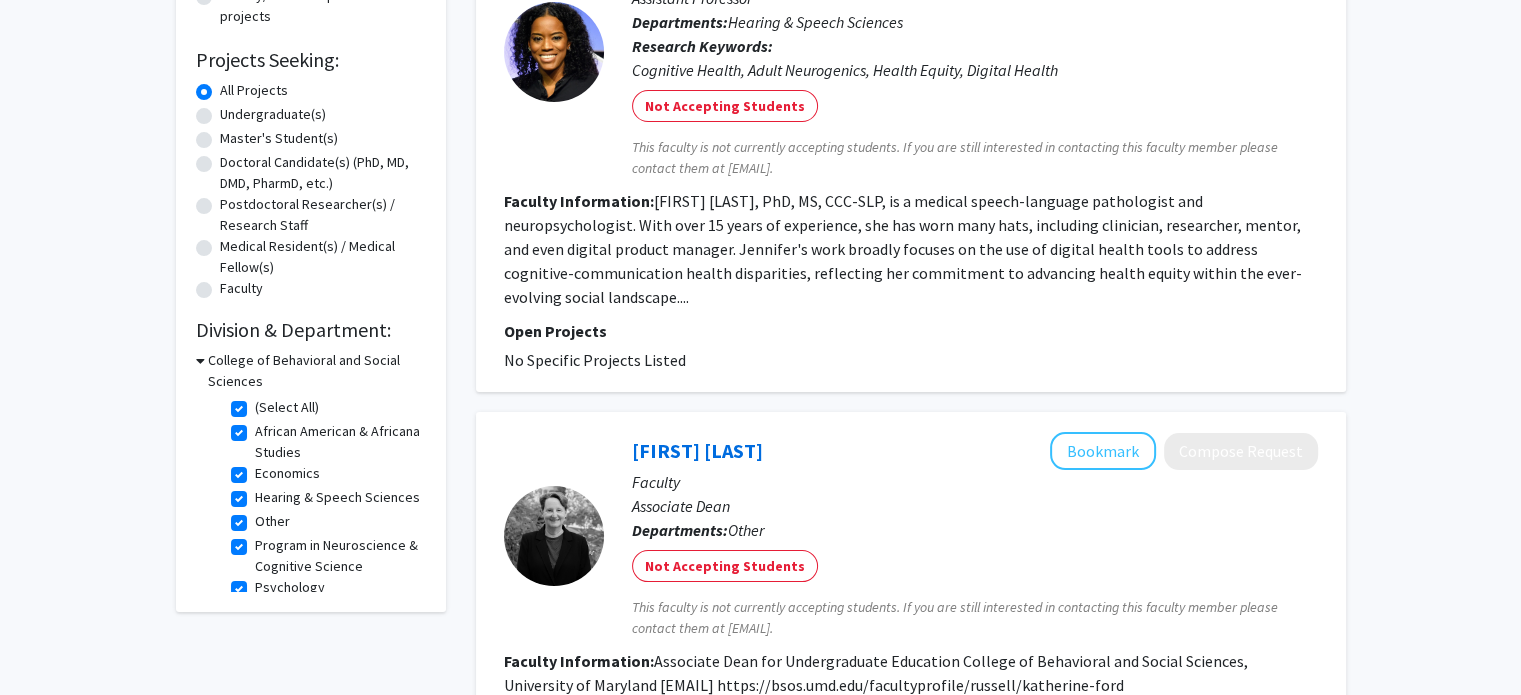 scroll, scrollTop: 304, scrollLeft: 0, axis: vertical 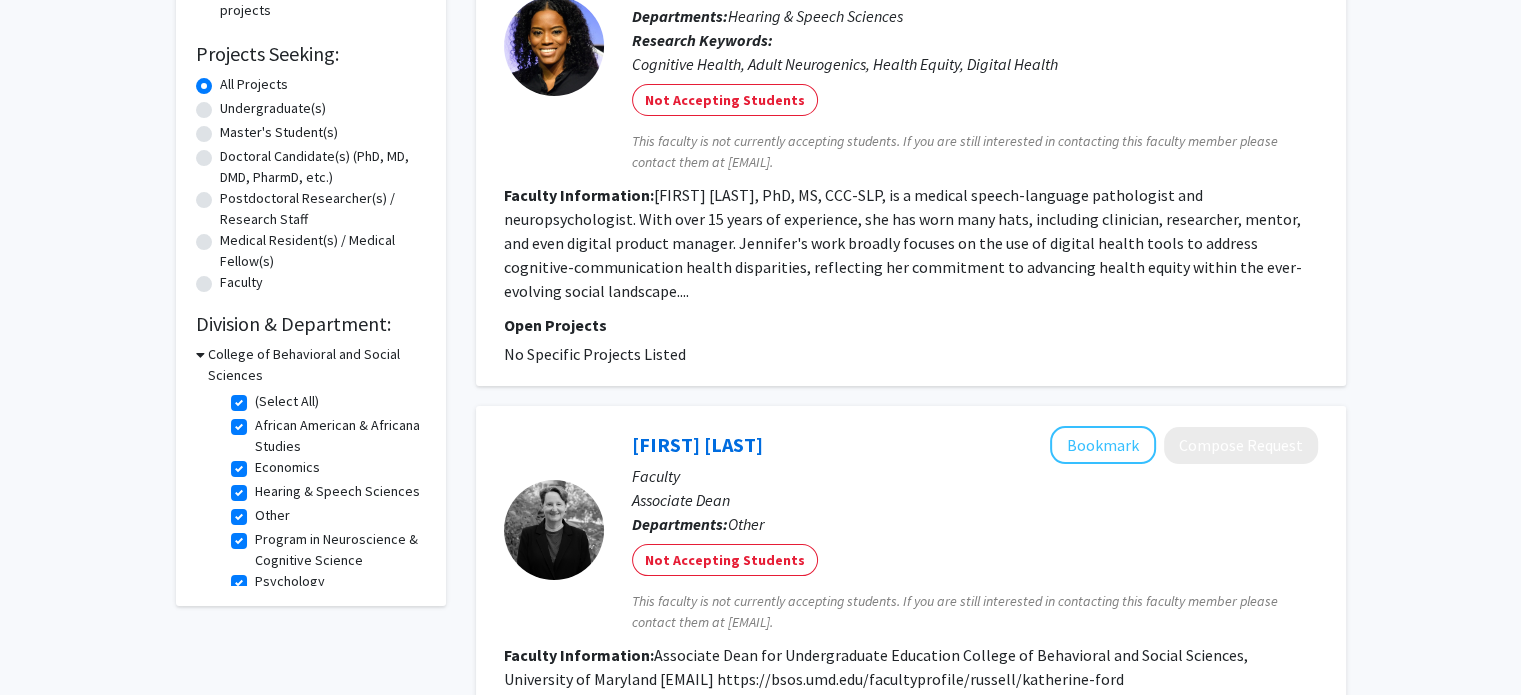click on "(Select All)" 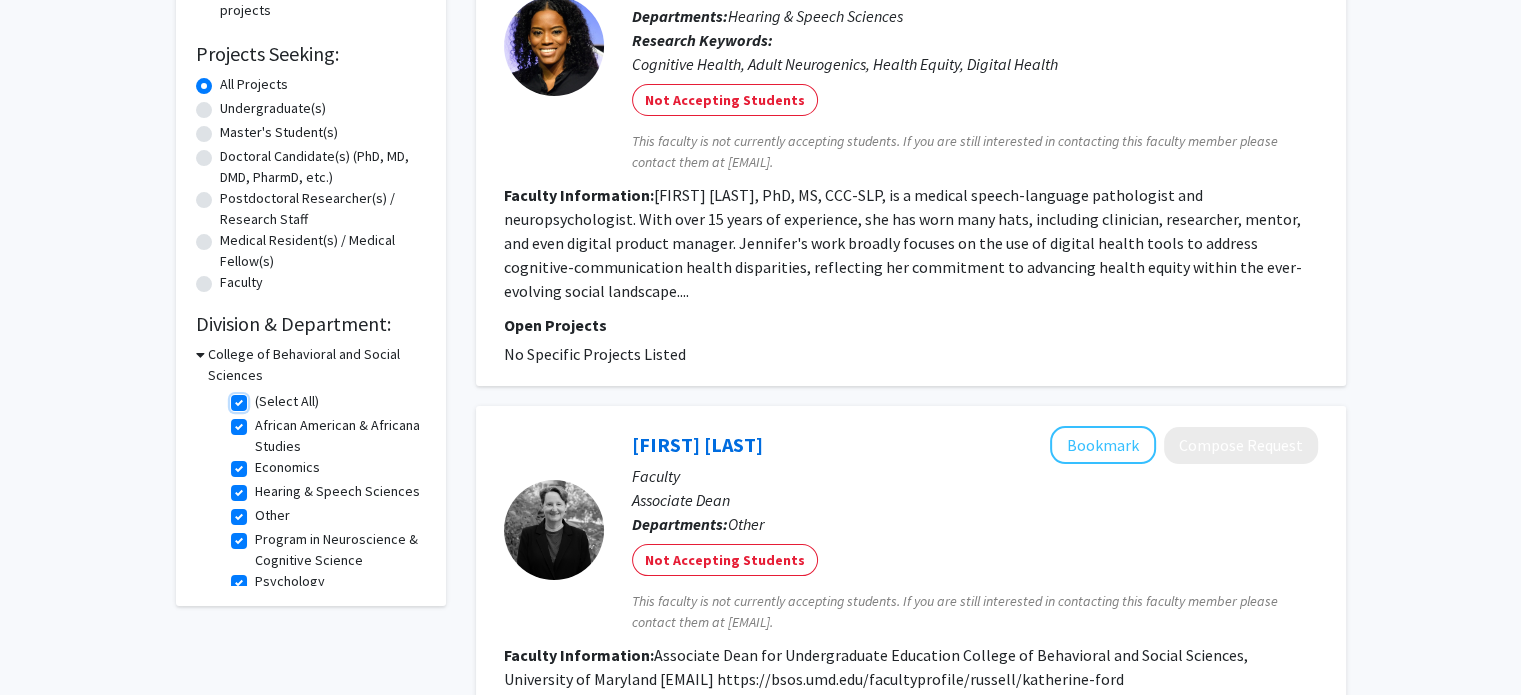 click on "(Select All)" at bounding box center [261, 397] 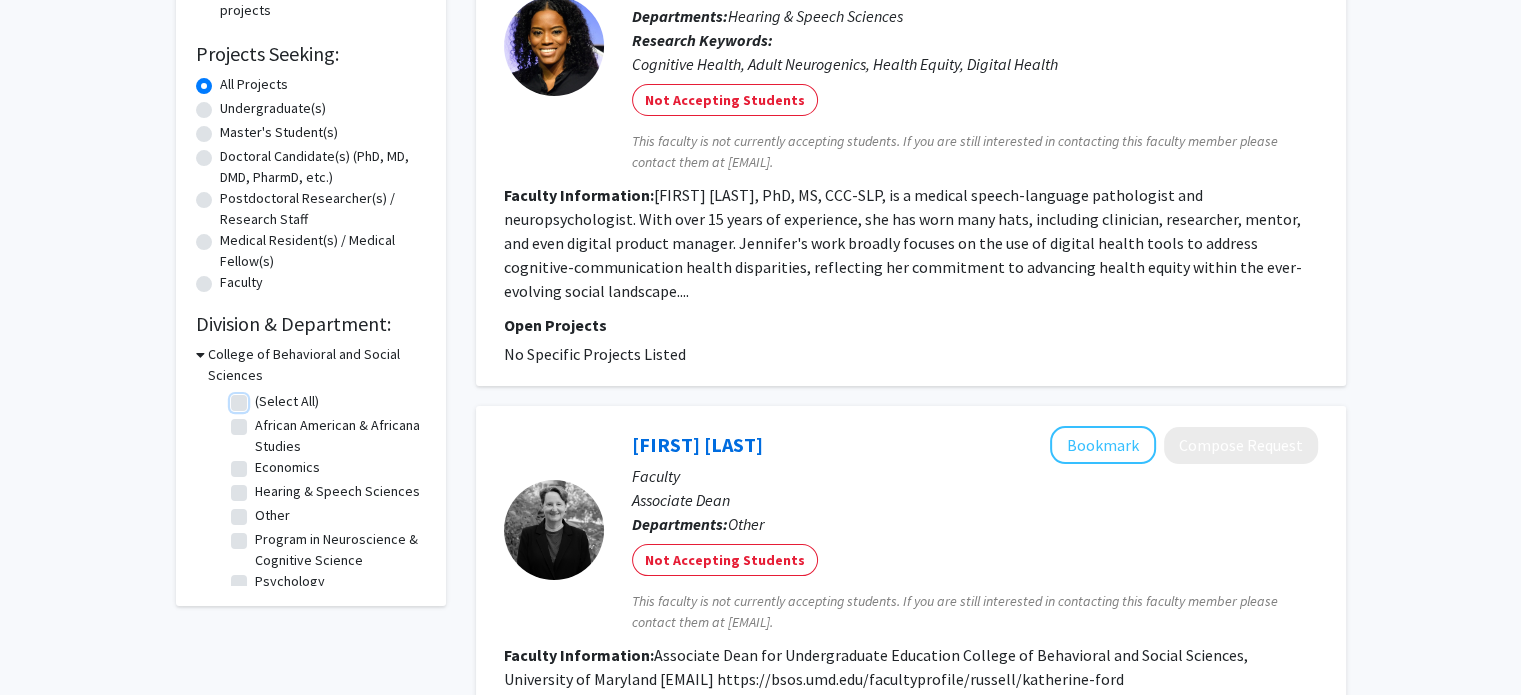 checkbox on "false" 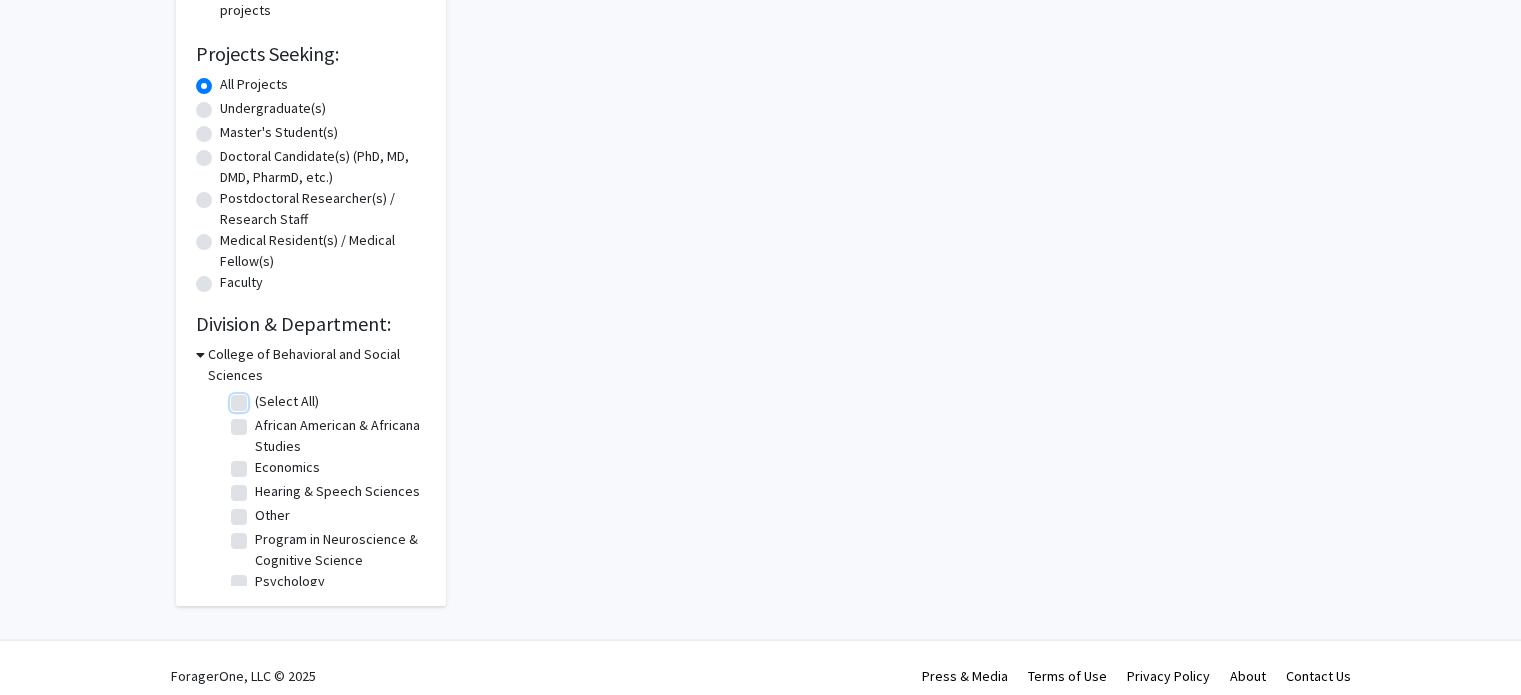 scroll, scrollTop: 0, scrollLeft: 0, axis: both 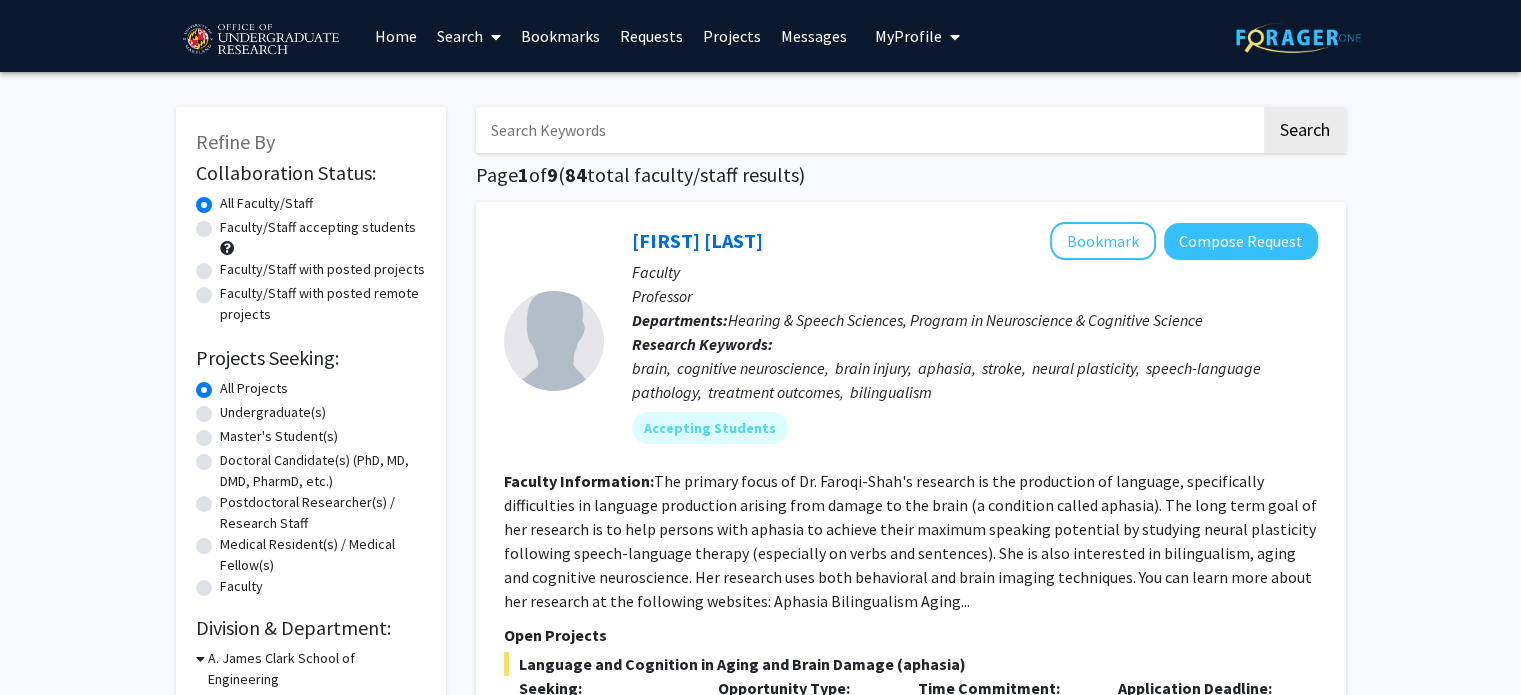 click at bounding box center [868, 130] 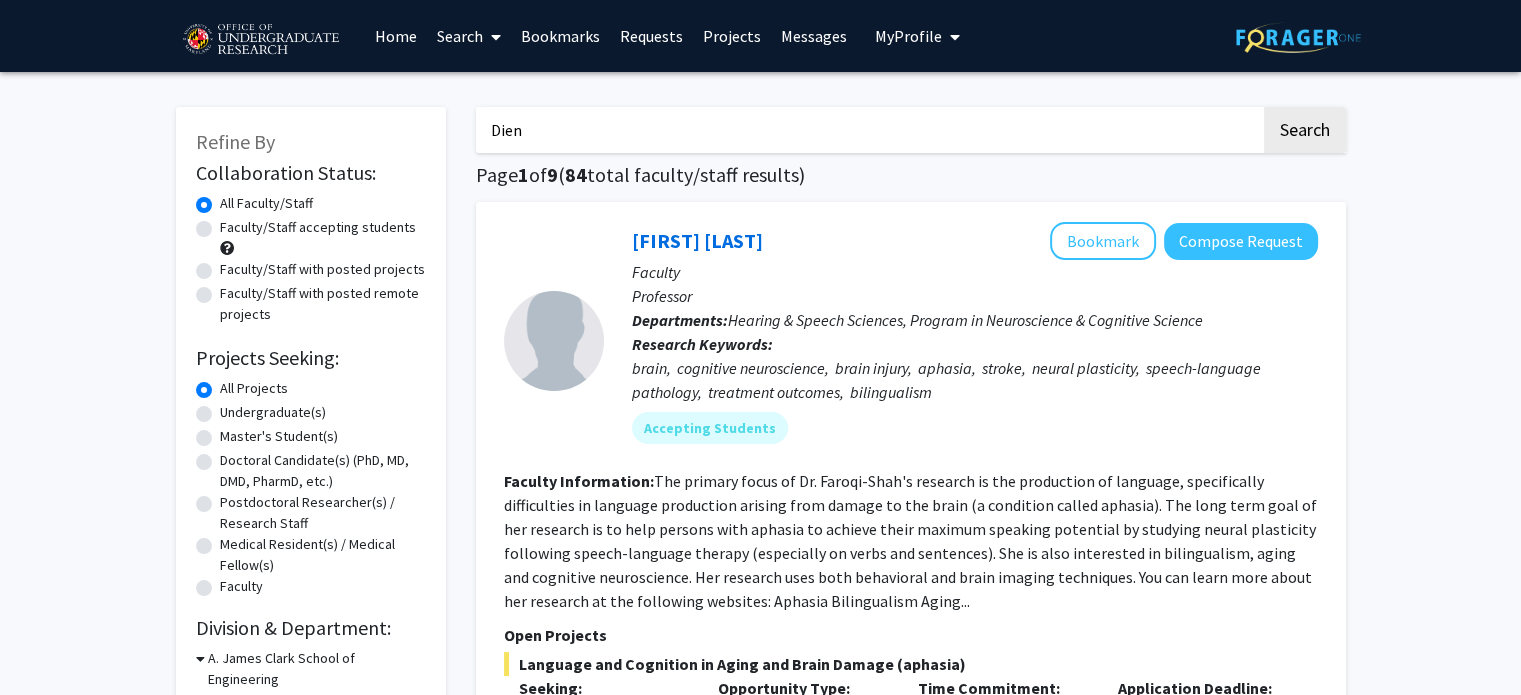 type on "Dien" 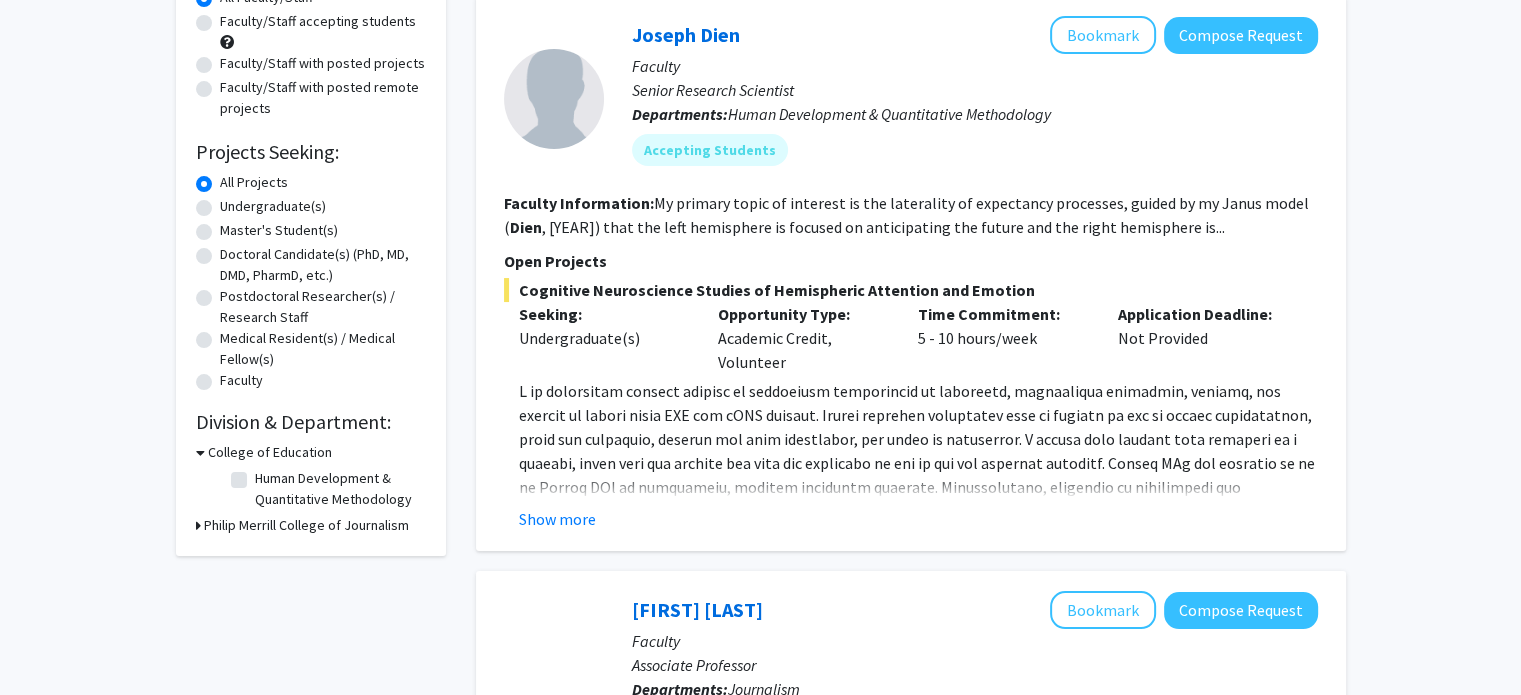 scroll, scrollTop: 207, scrollLeft: 0, axis: vertical 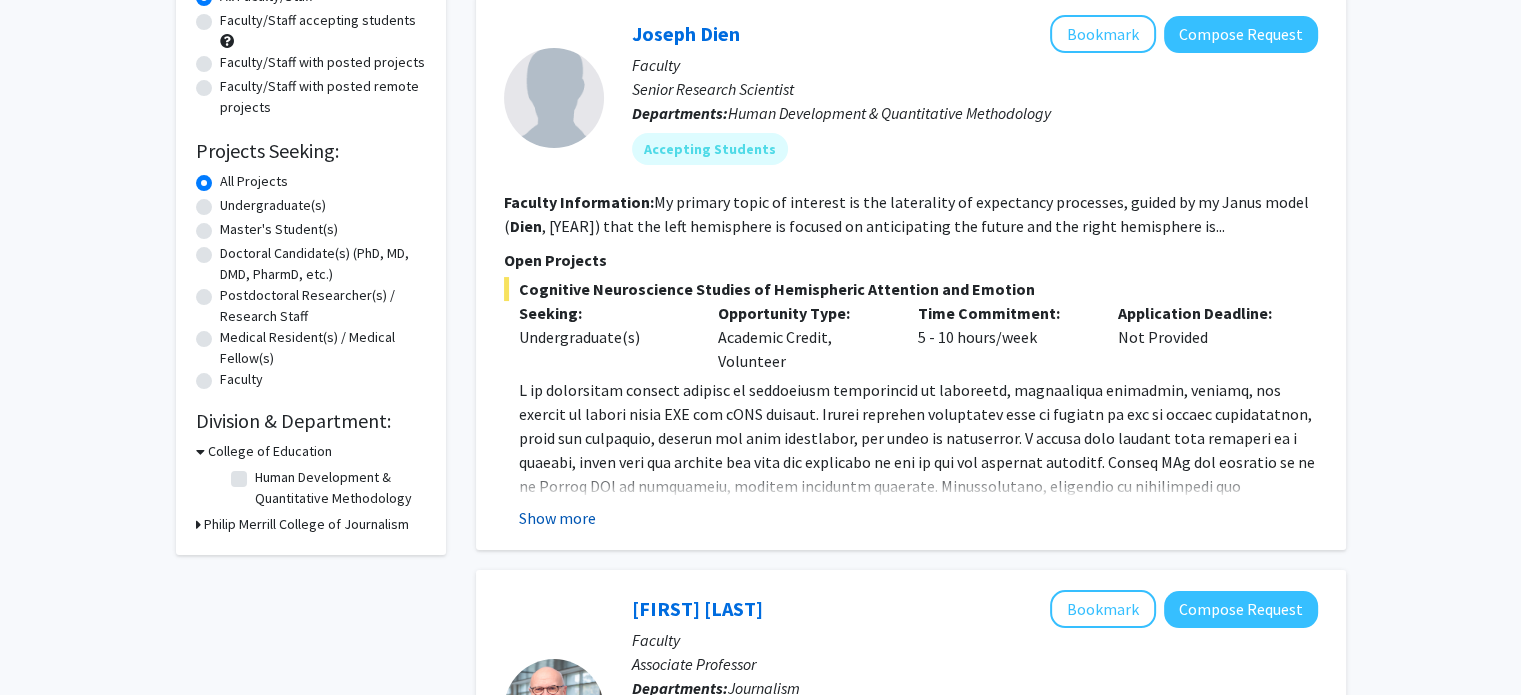 click on "Show more" 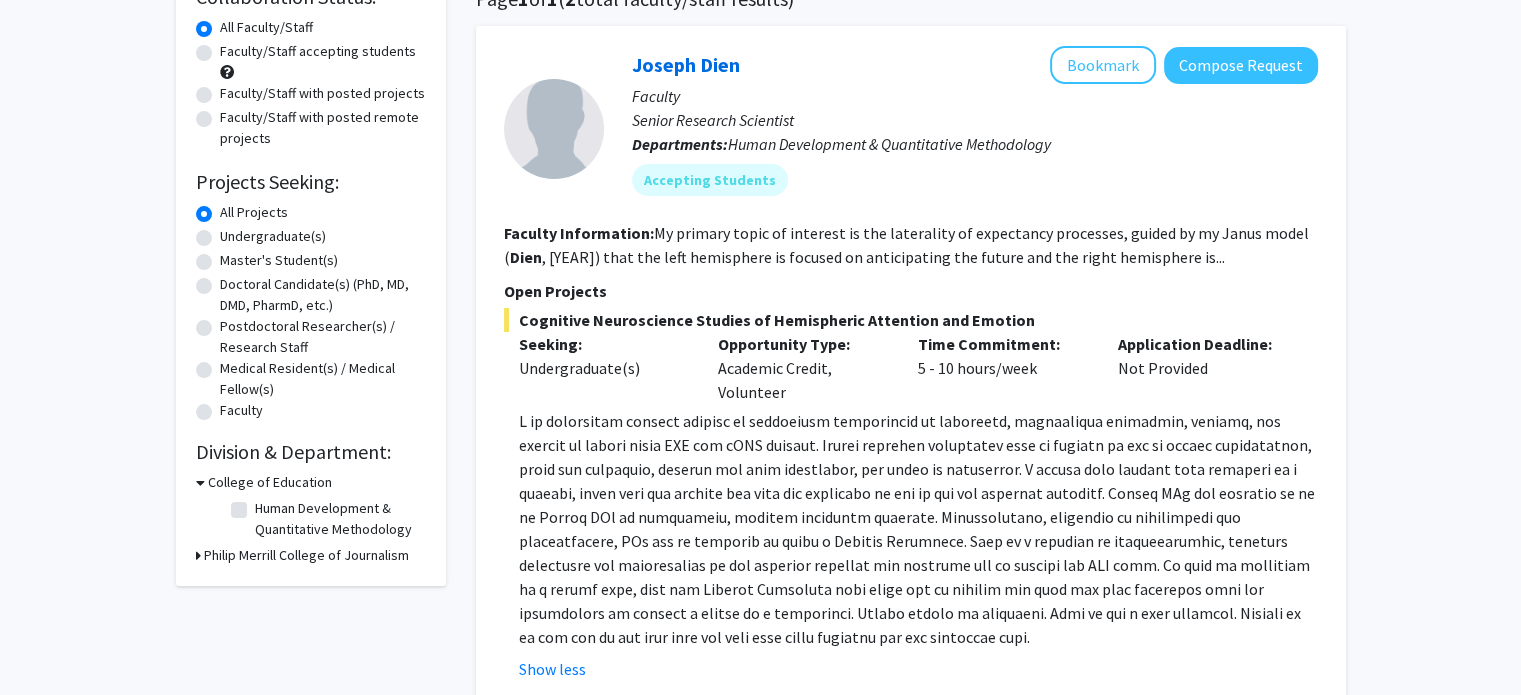 scroll, scrollTop: 143, scrollLeft: 0, axis: vertical 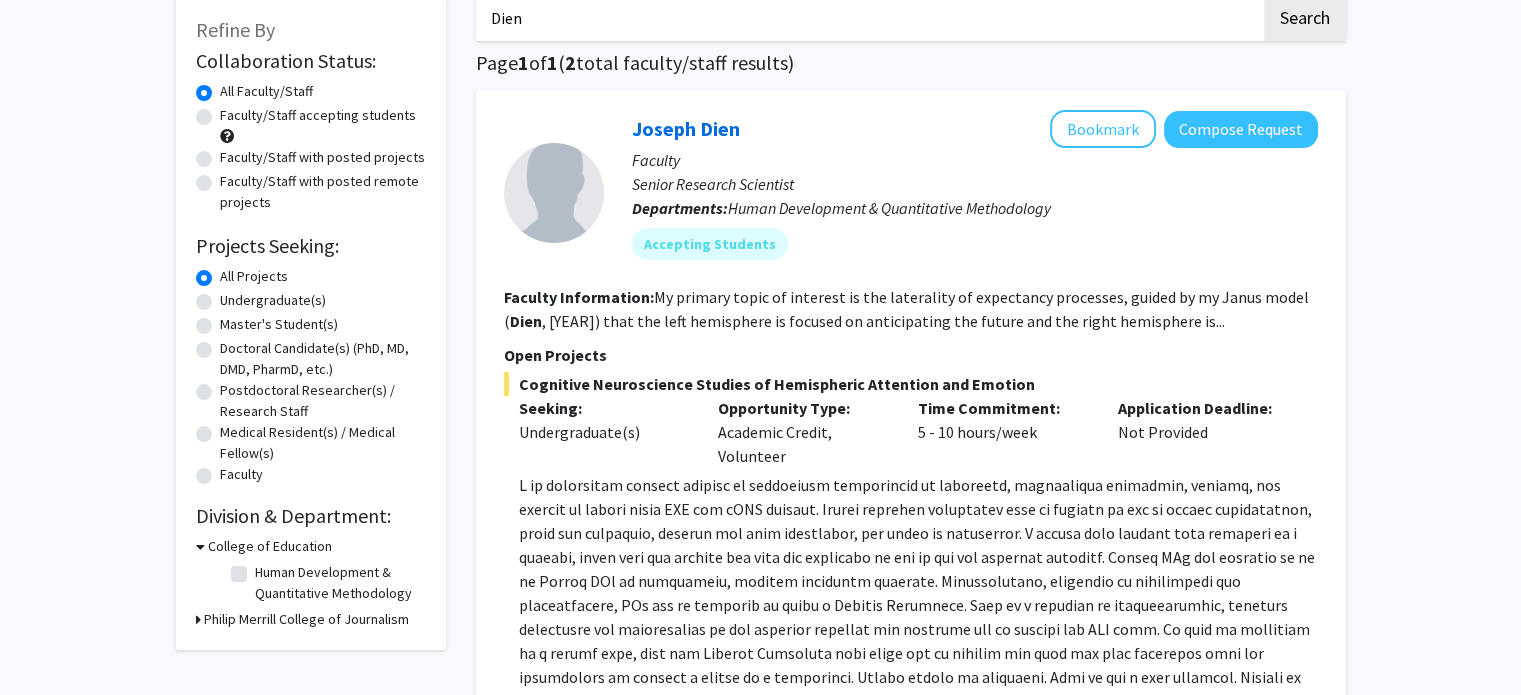 drag, startPoint x: 521, startPoint y: 386, endPoint x: 1011, endPoint y: 373, distance: 490.17242 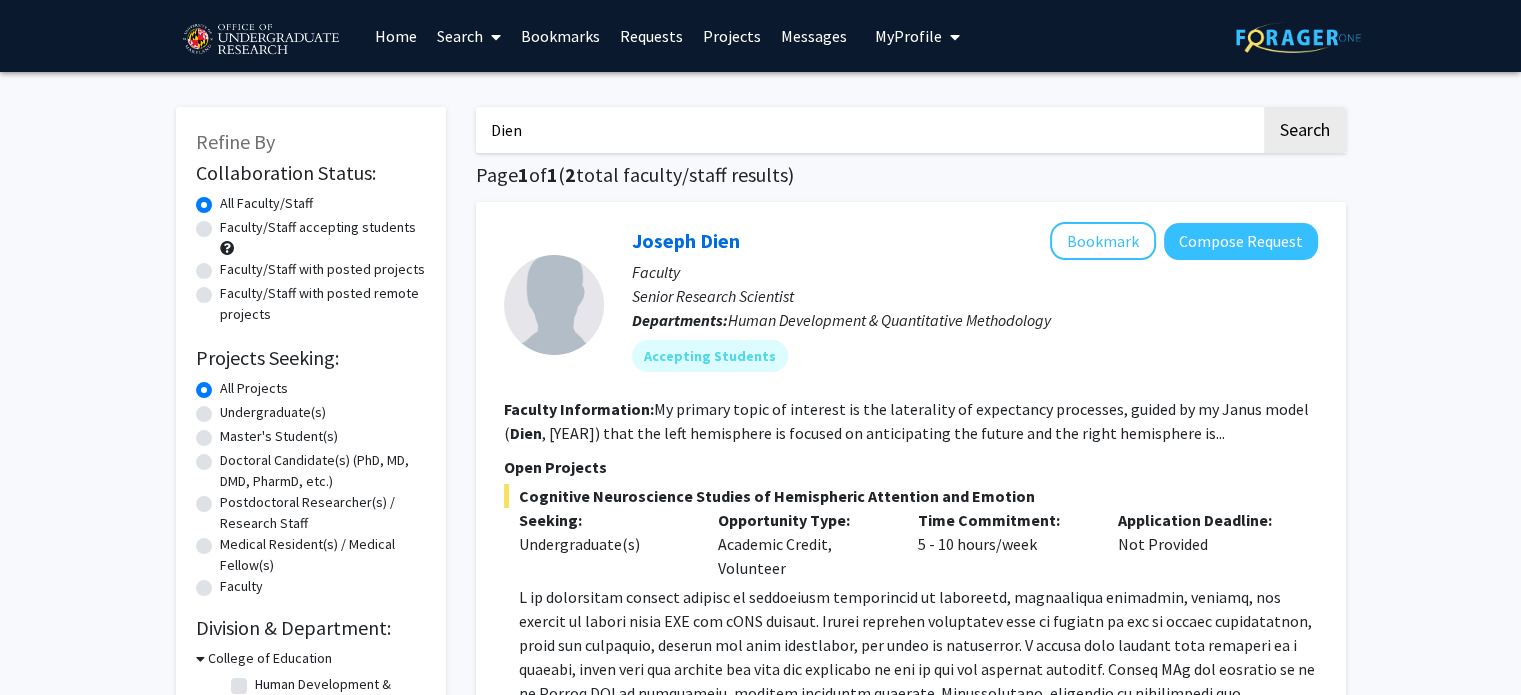 click on "Messages" at bounding box center (814, 36) 